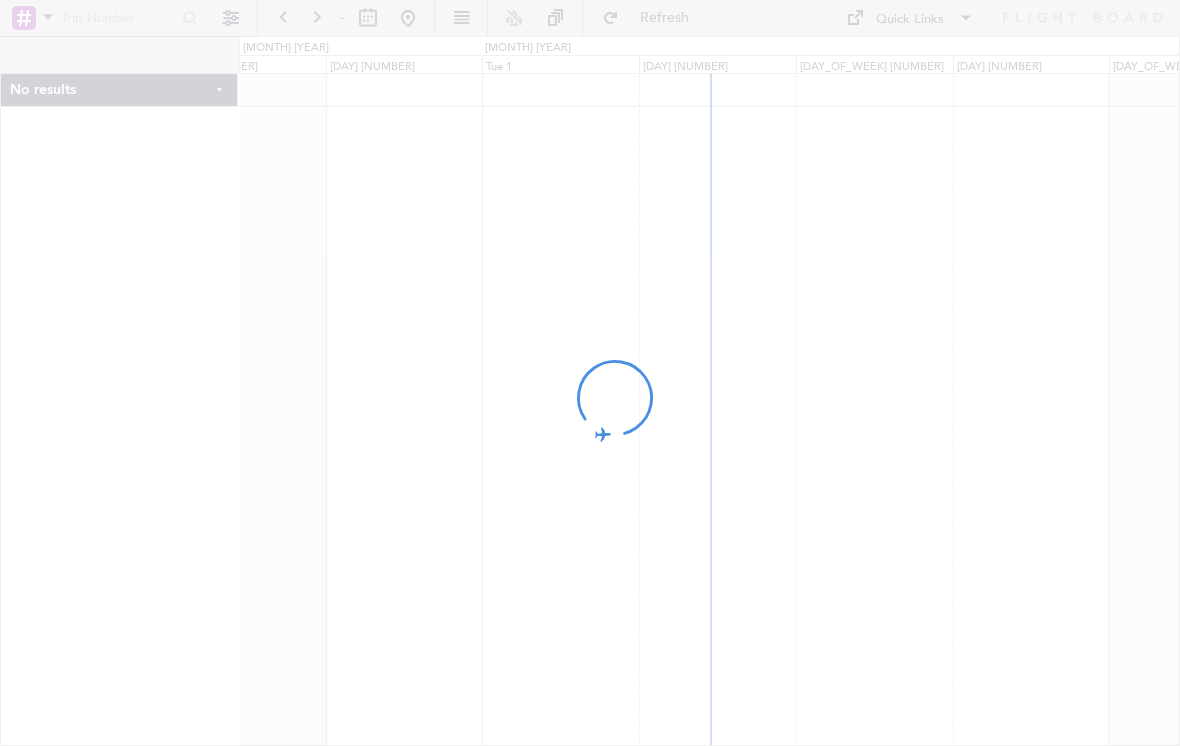 scroll, scrollTop: 0, scrollLeft: 0, axis: both 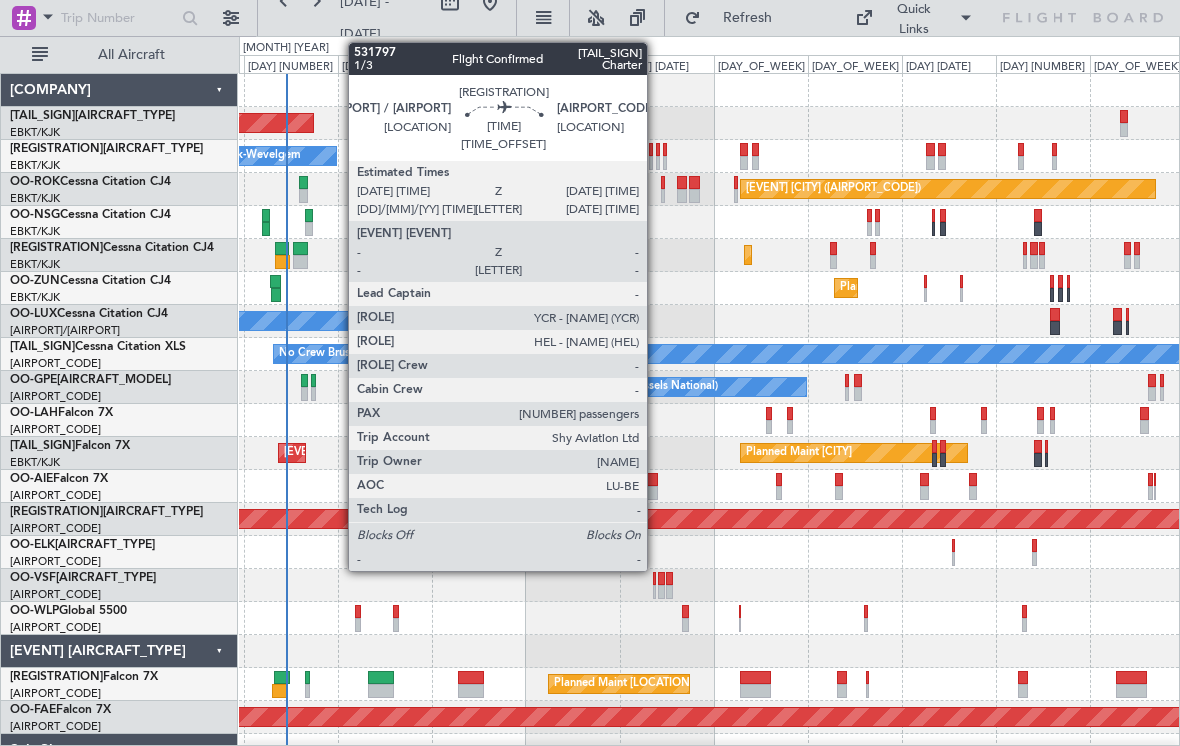 click at bounding box center (546, 150) 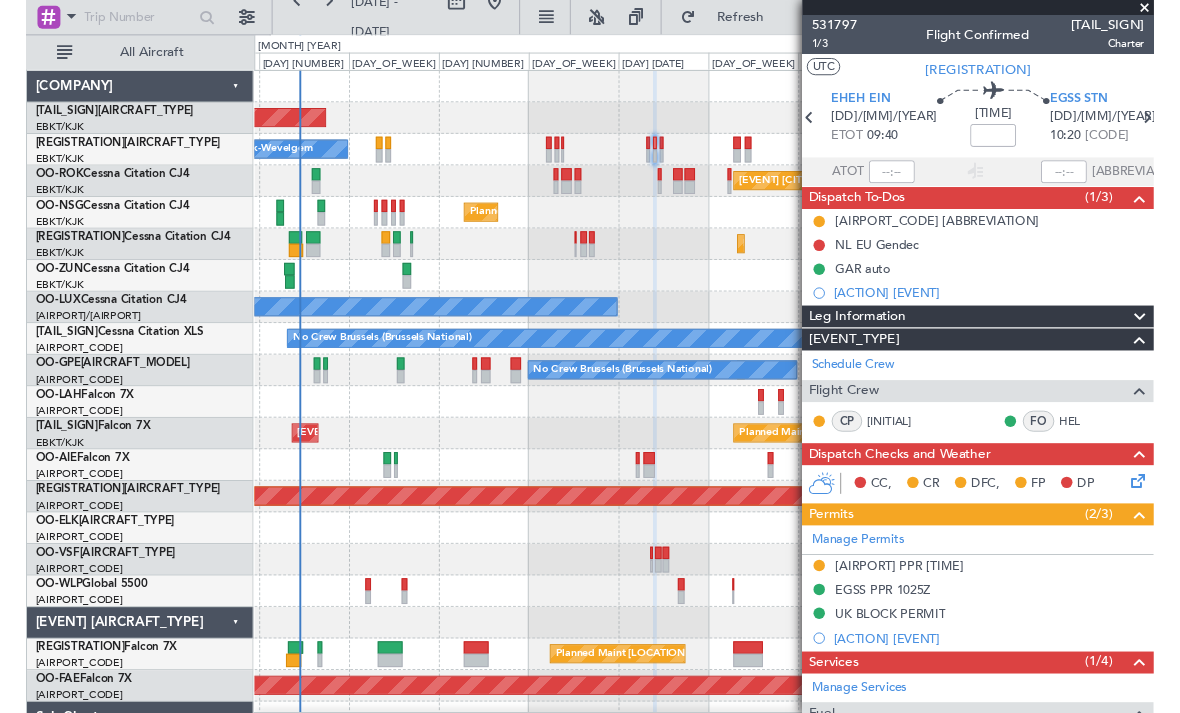 scroll, scrollTop: 0, scrollLeft: 0, axis: both 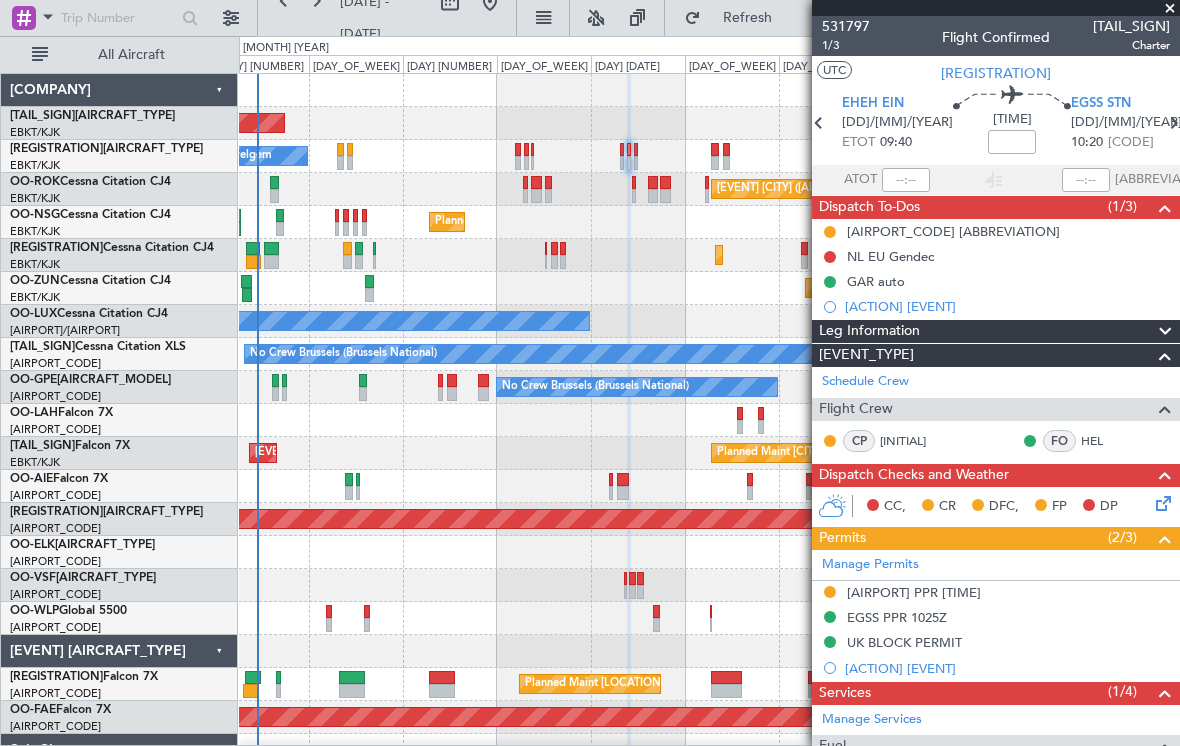 click on "Planned Maint [CITY]" at bounding box center [709, 288] 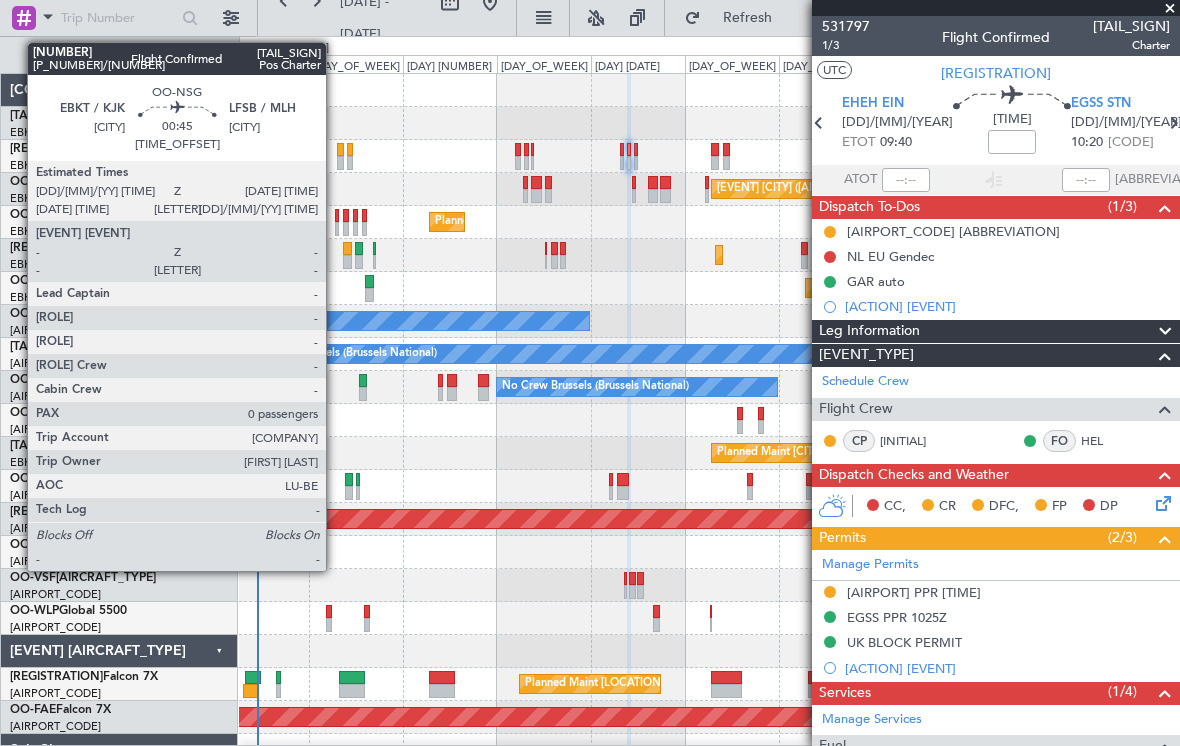 click at bounding box center (280, 229) 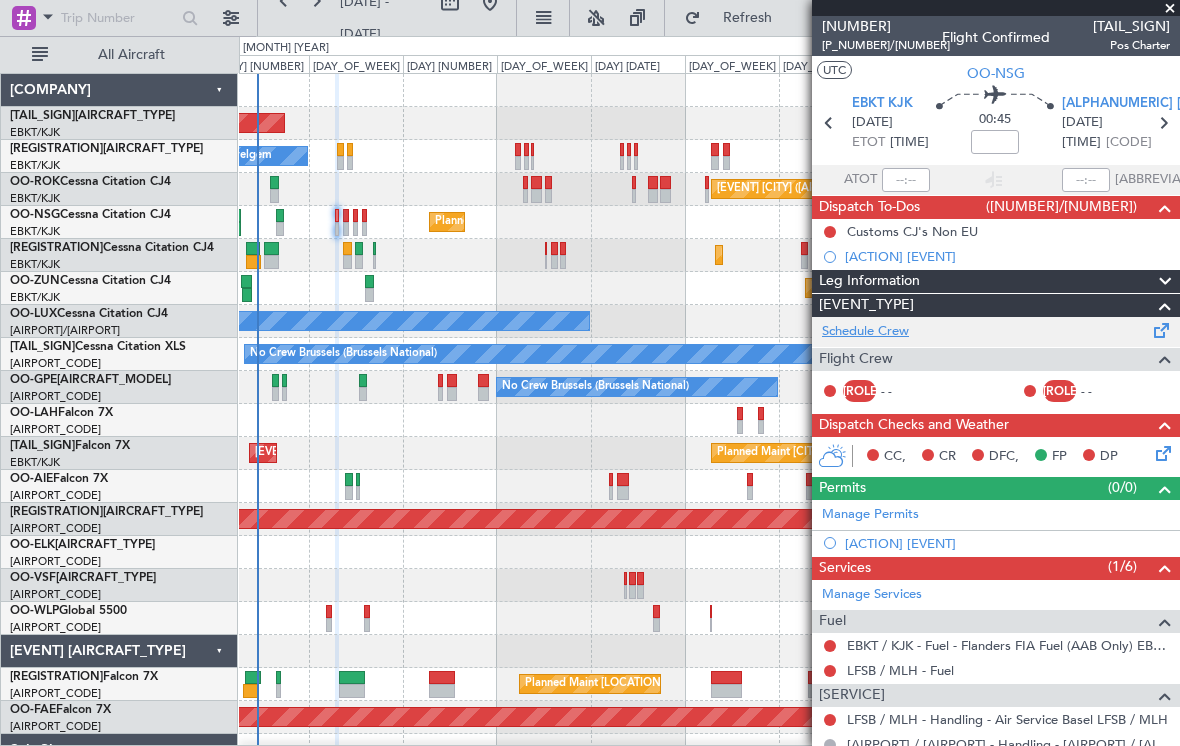 click on "Schedule Crew" at bounding box center [865, 332] 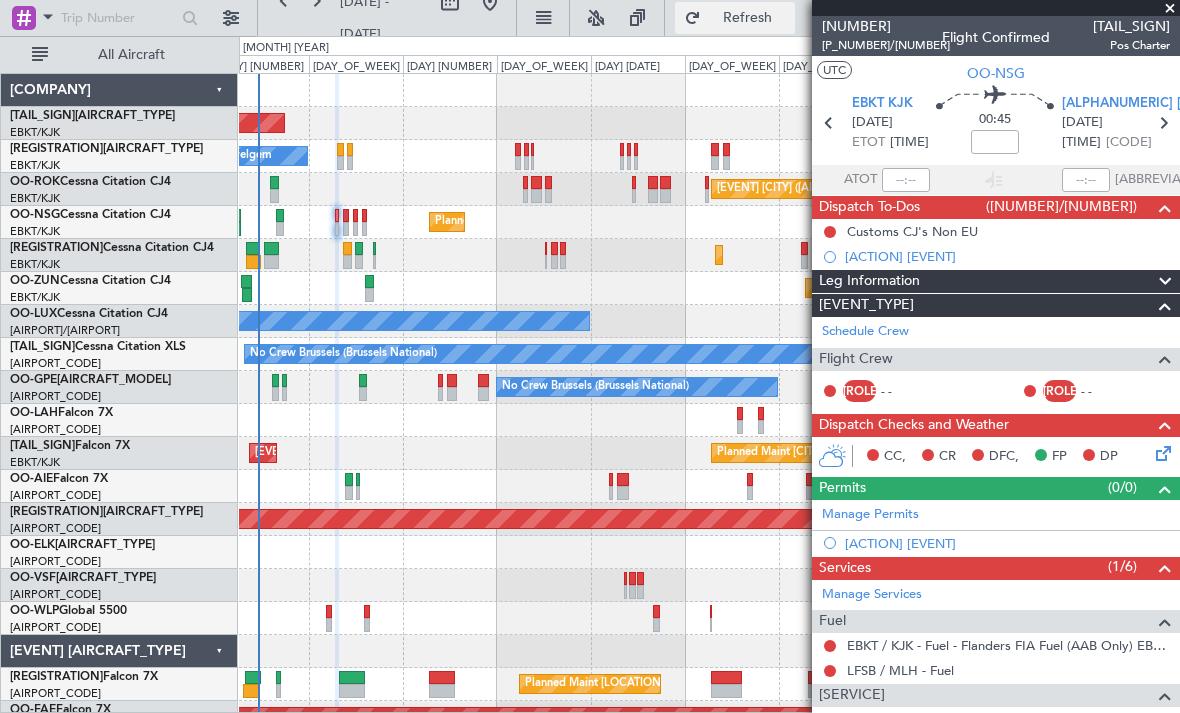 click on "Refresh" at bounding box center (747, 18) 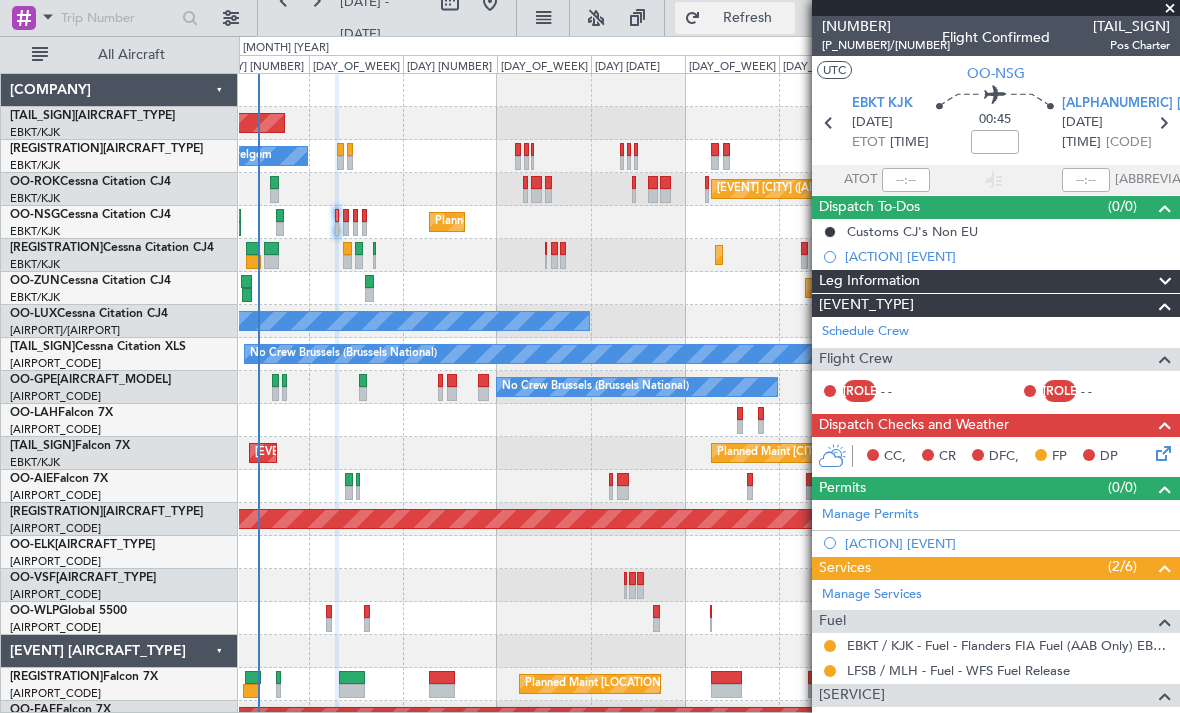 click on "Refresh" at bounding box center (747, 18) 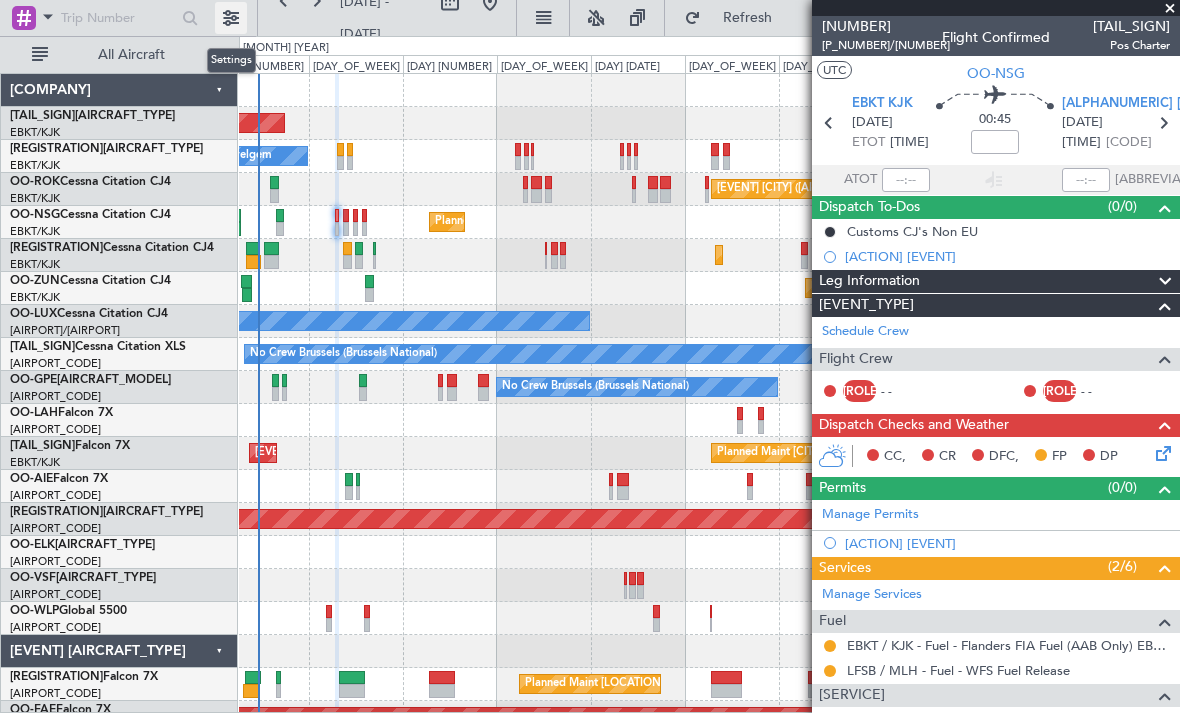 click at bounding box center [231, 18] 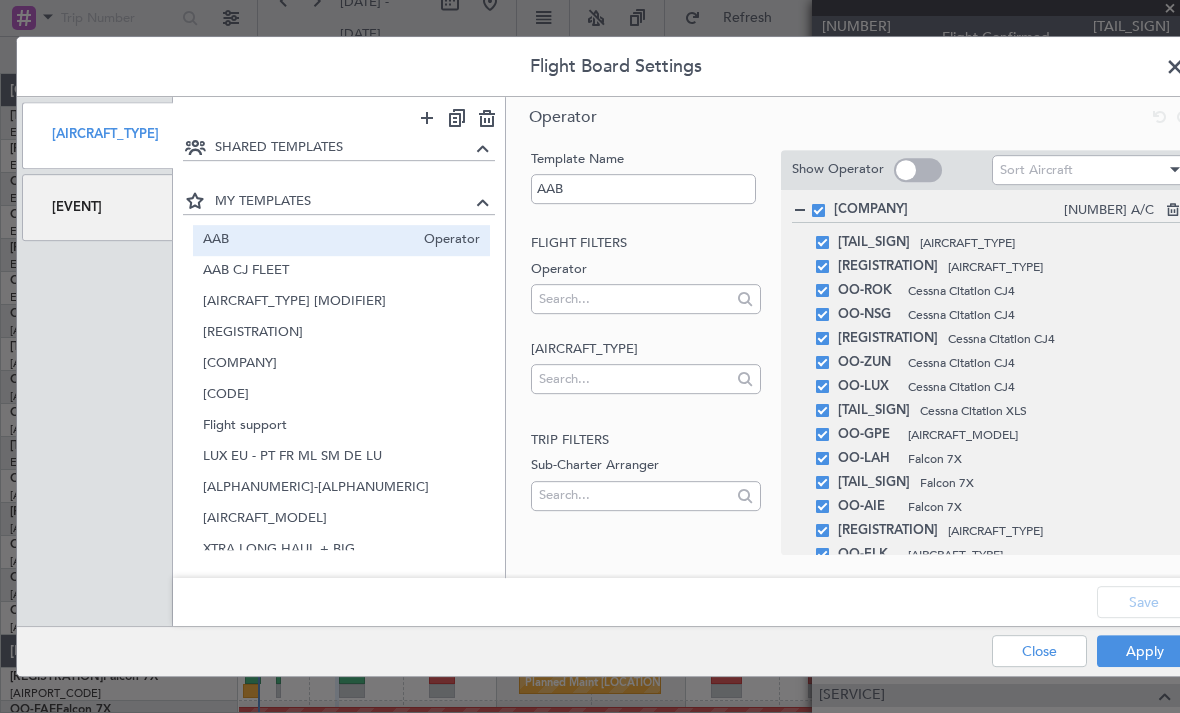 click on "[EVENT]" at bounding box center (97, 207) 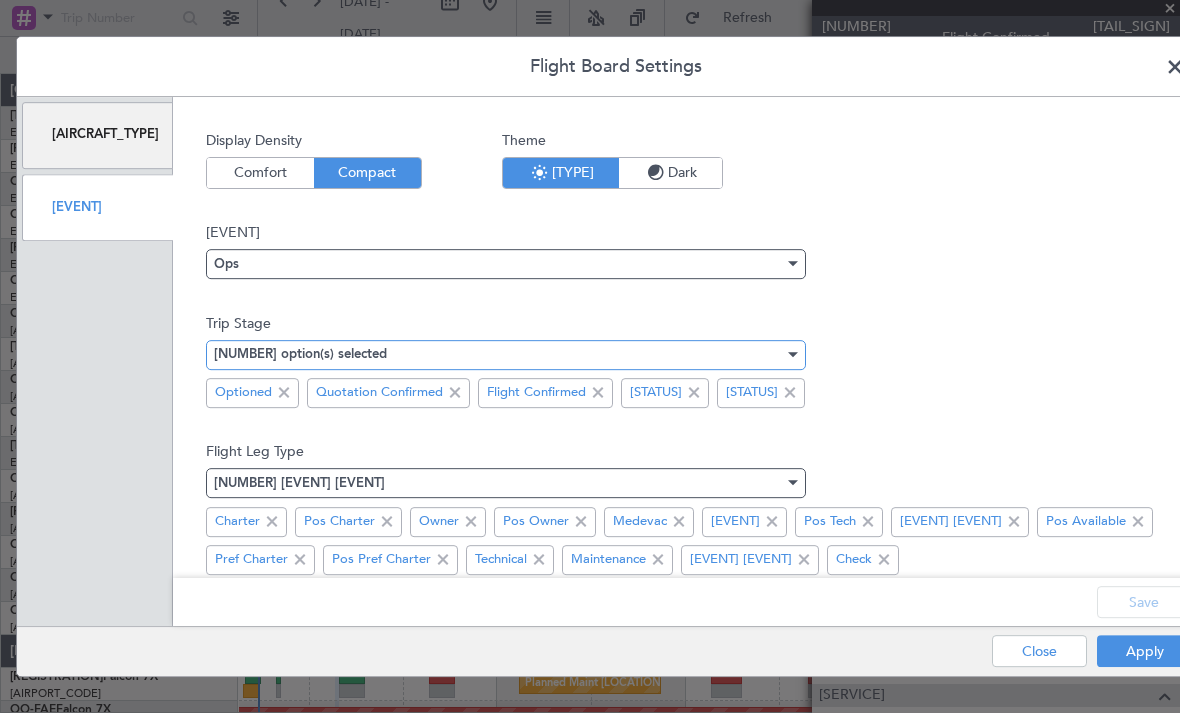 click on "[NUMBER] option(s) selected" at bounding box center (499, 355) 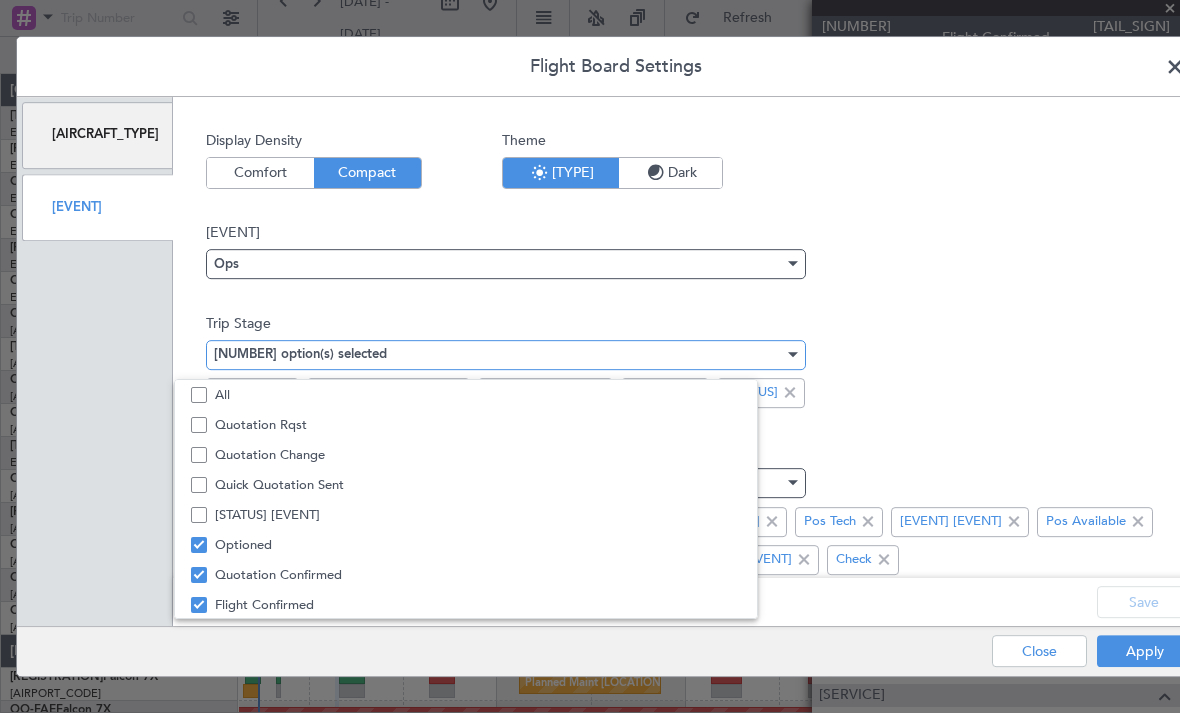 scroll, scrollTop: 62, scrollLeft: 0, axis: vertical 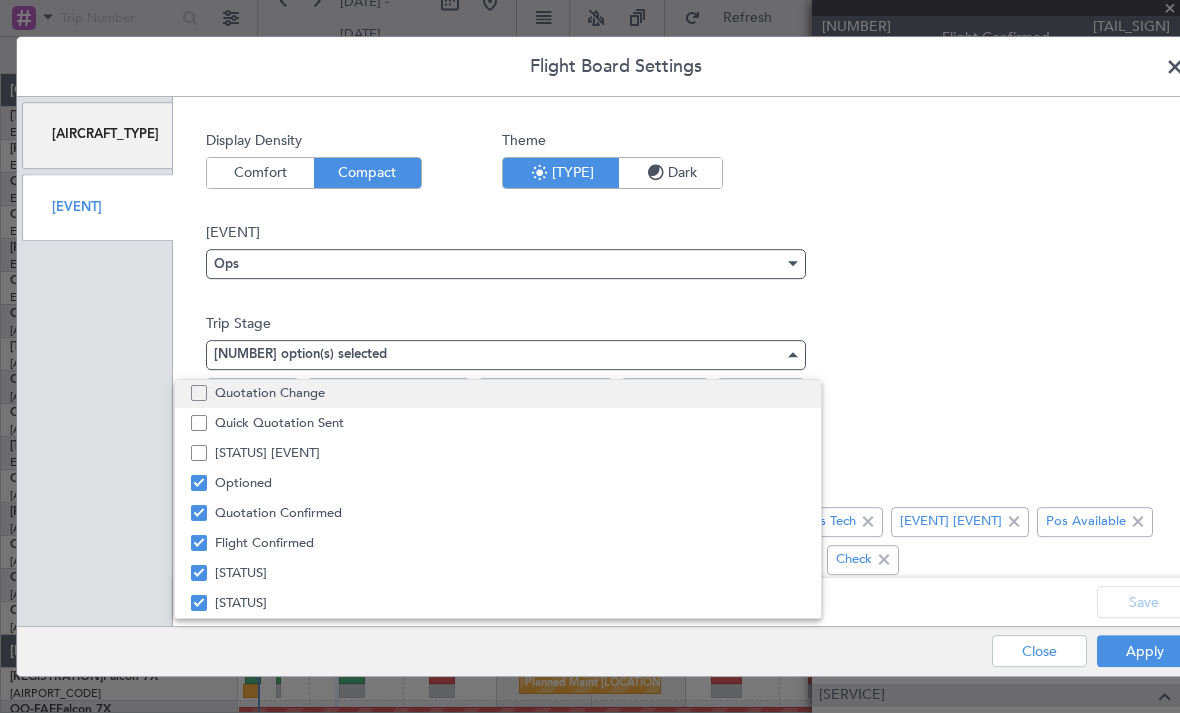 click on "Quotation Change" at bounding box center (510, 393) 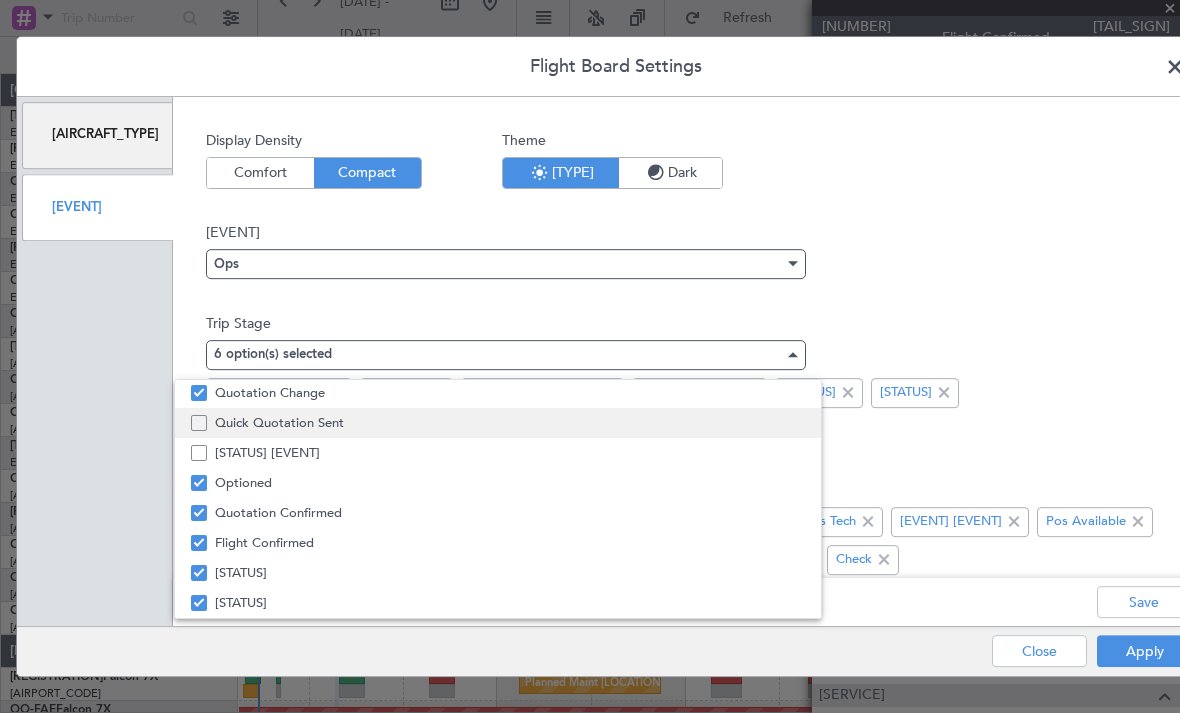 click on "Quick Quotation Sent" at bounding box center (510, 423) 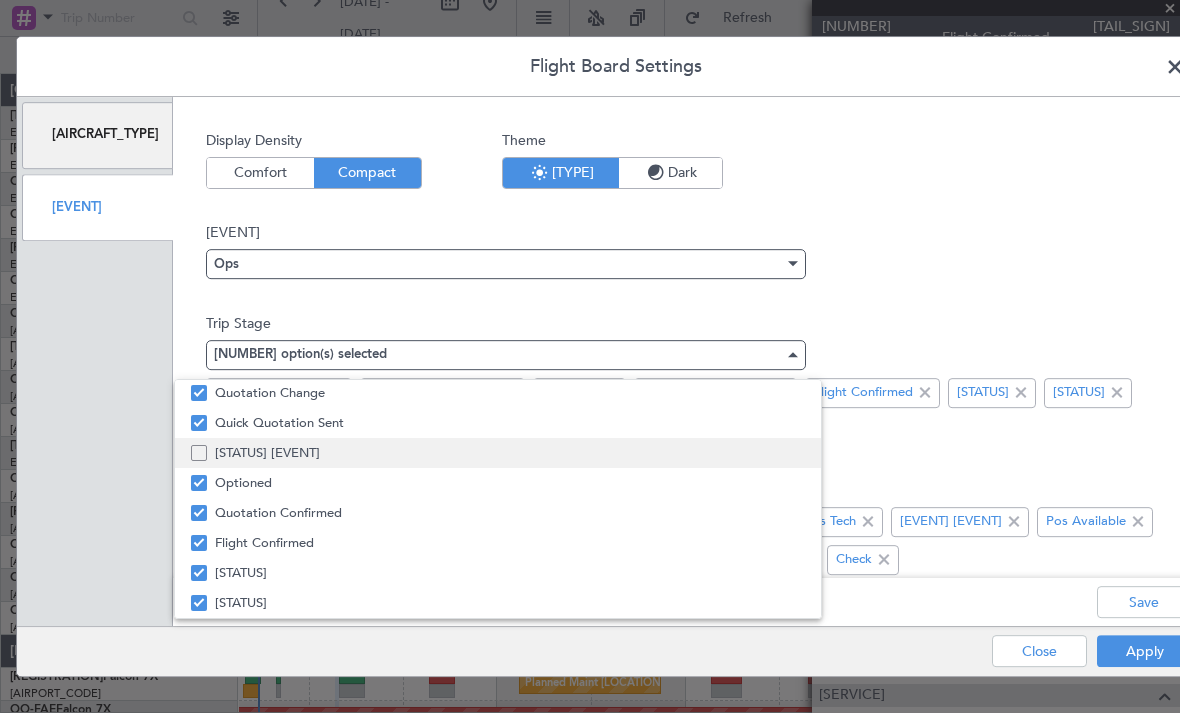 click on "[STATUS] [EVENT]" at bounding box center (510, 453) 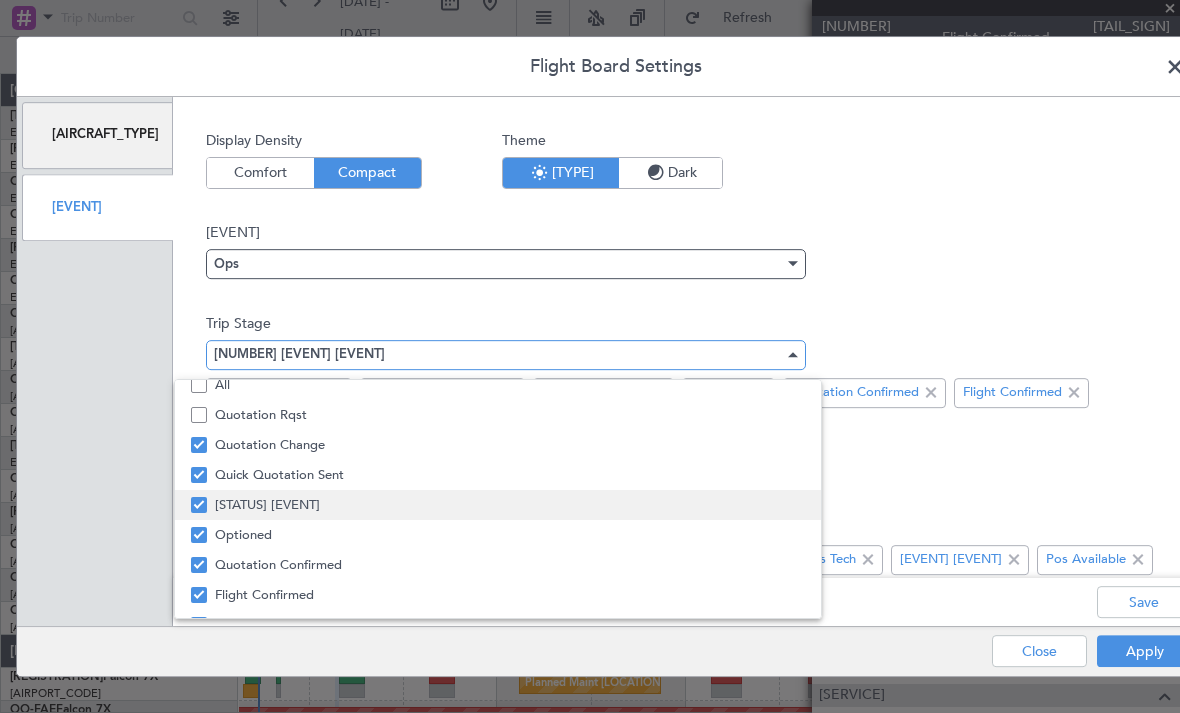 scroll, scrollTop: 8, scrollLeft: 0, axis: vertical 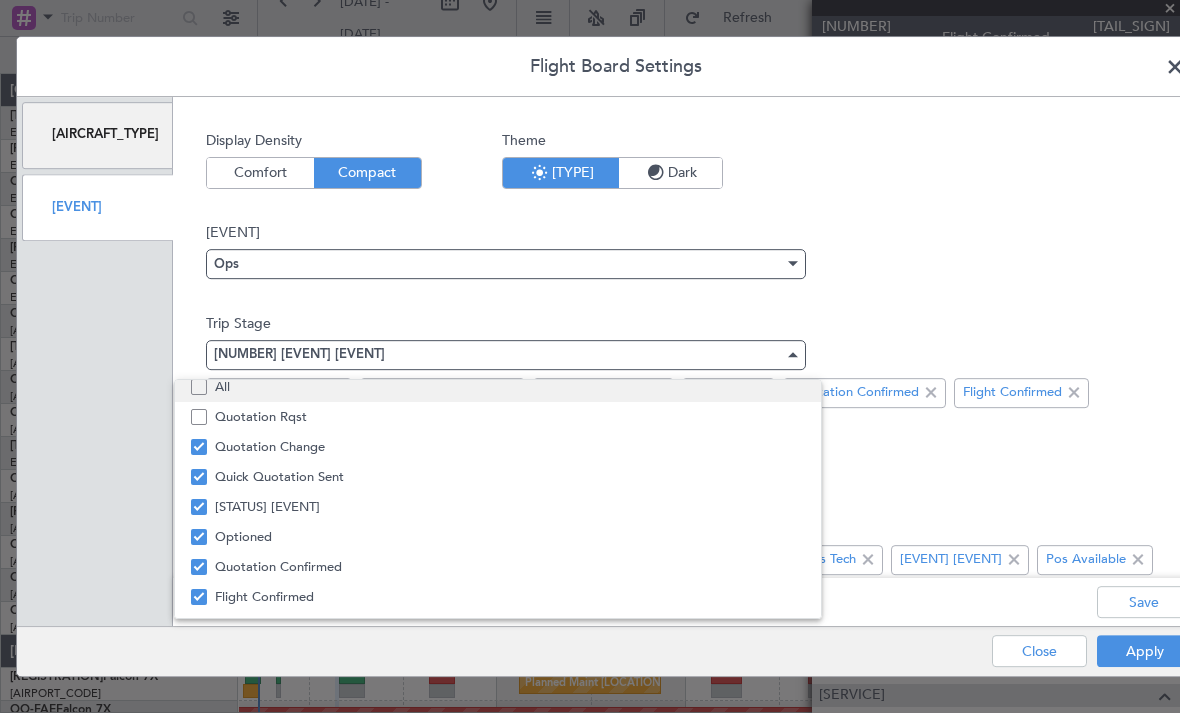 click at bounding box center [199, 387] 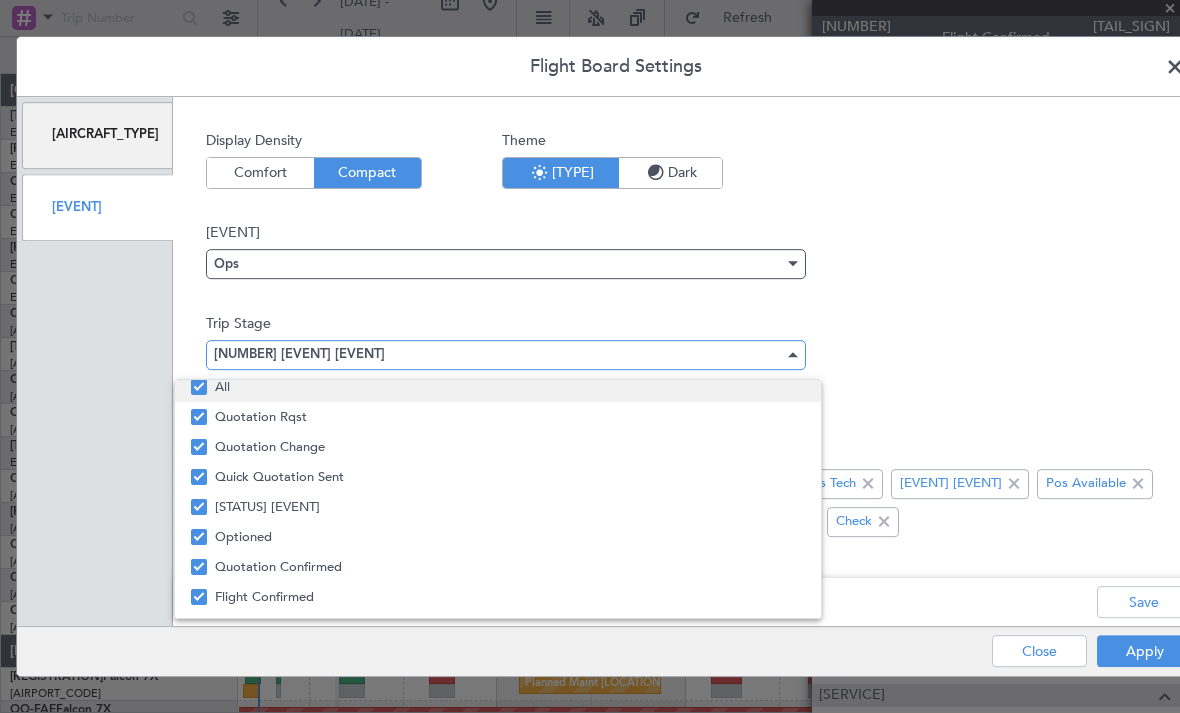 scroll, scrollTop: 0, scrollLeft: 0, axis: both 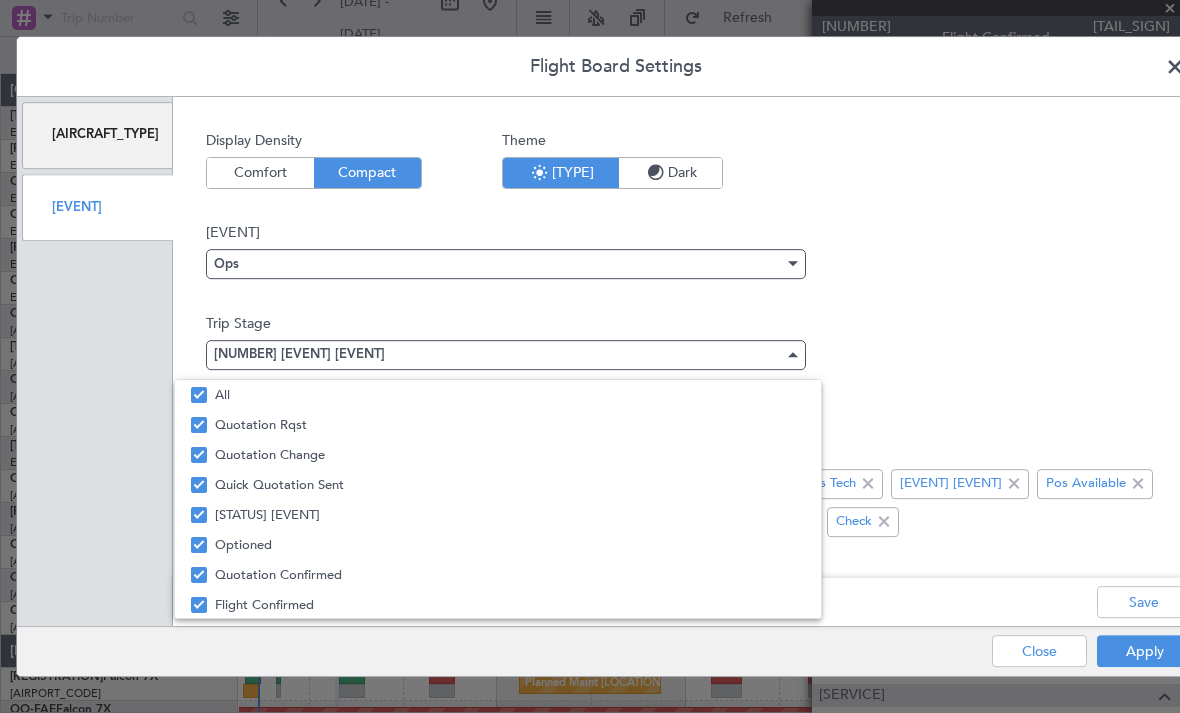 click at bounding box center [590, 356] 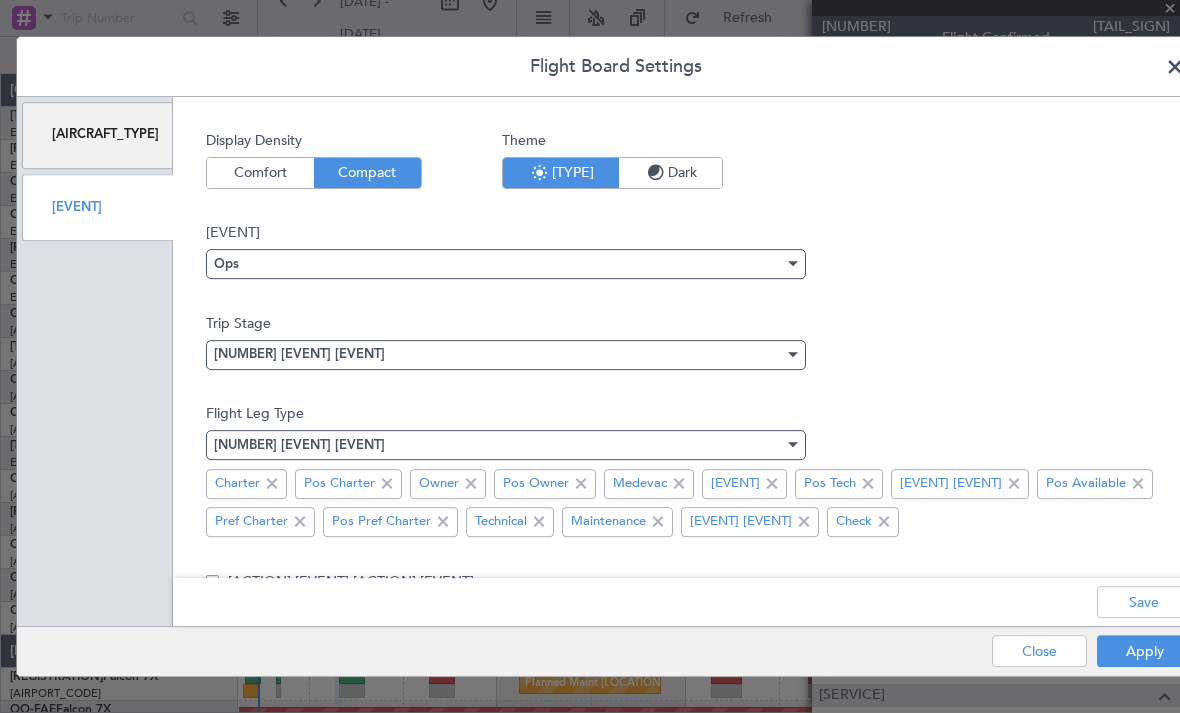click on "Save" at bounding box center (1144, 602) 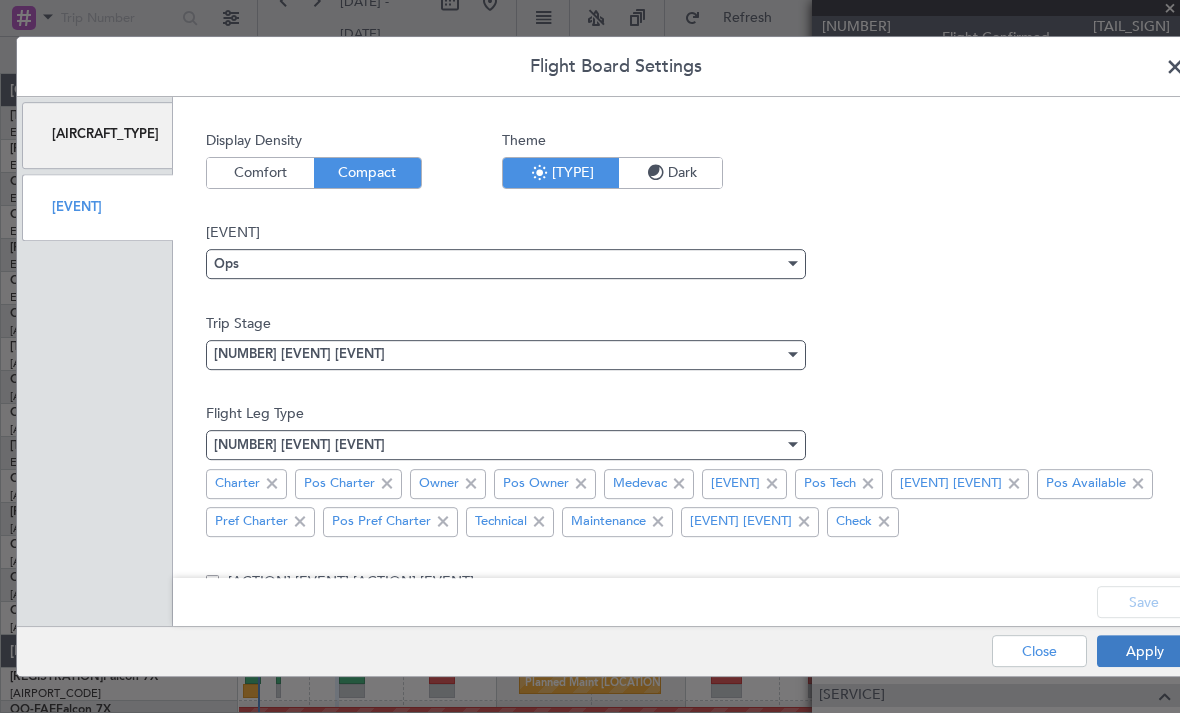 click on "Apply" at bounding box center [1144, 651] 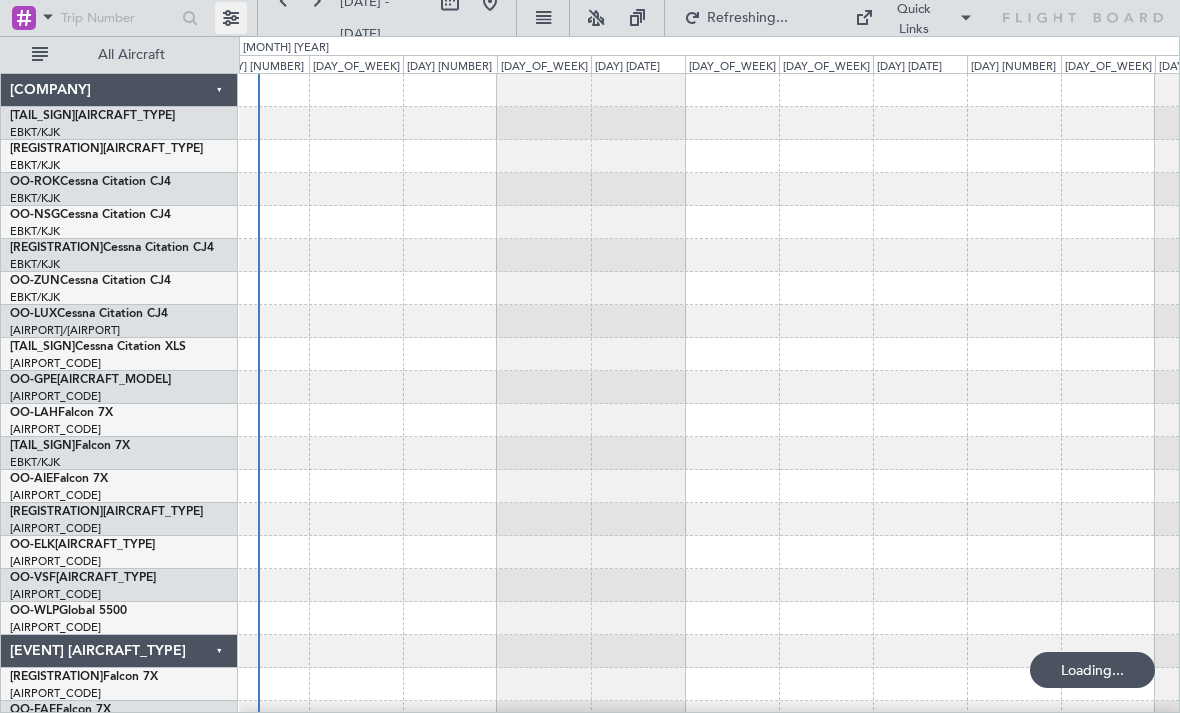 click at bounding box center (231, 18) 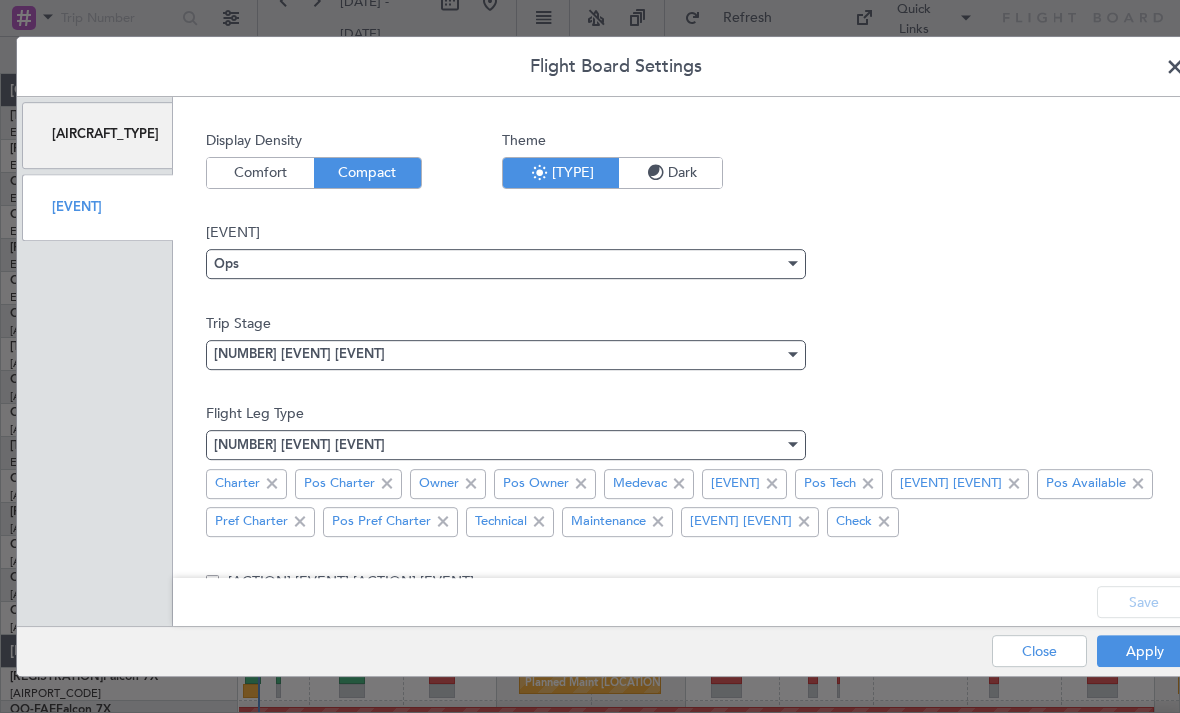 click on "[AIRCRAFT_TYPE]" at bounding box center (97, 135) 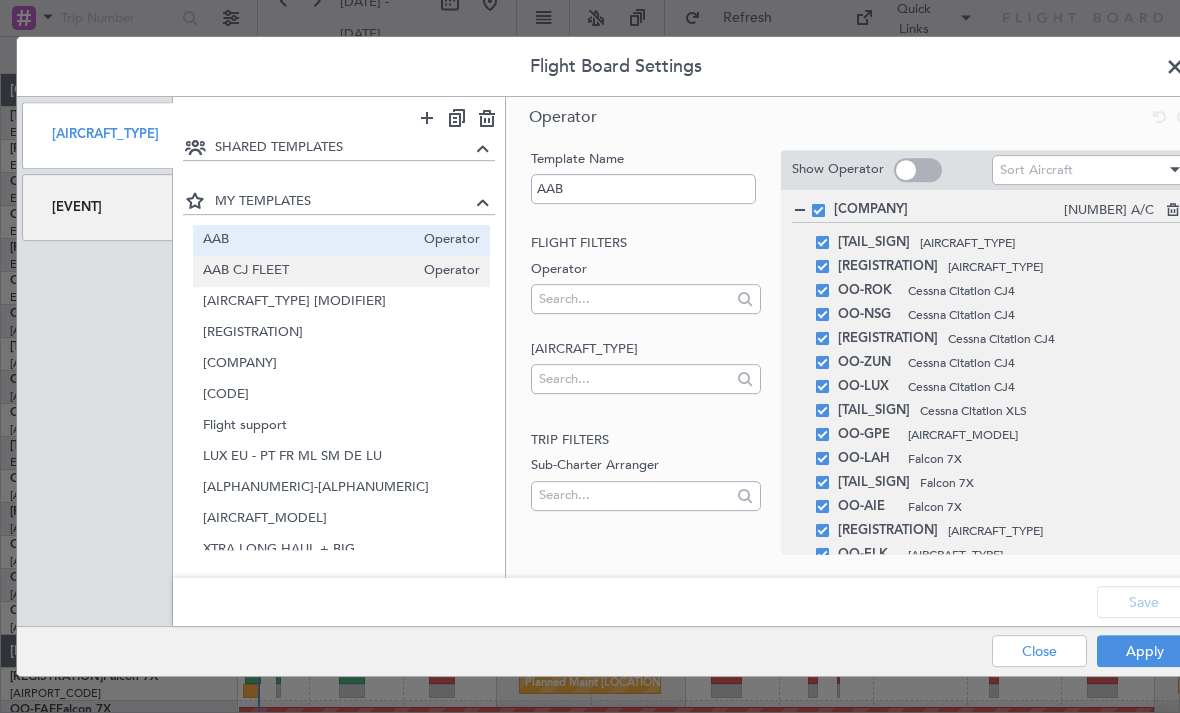 click on "AAB CJ FLEET" at bounding box center (309, 271) 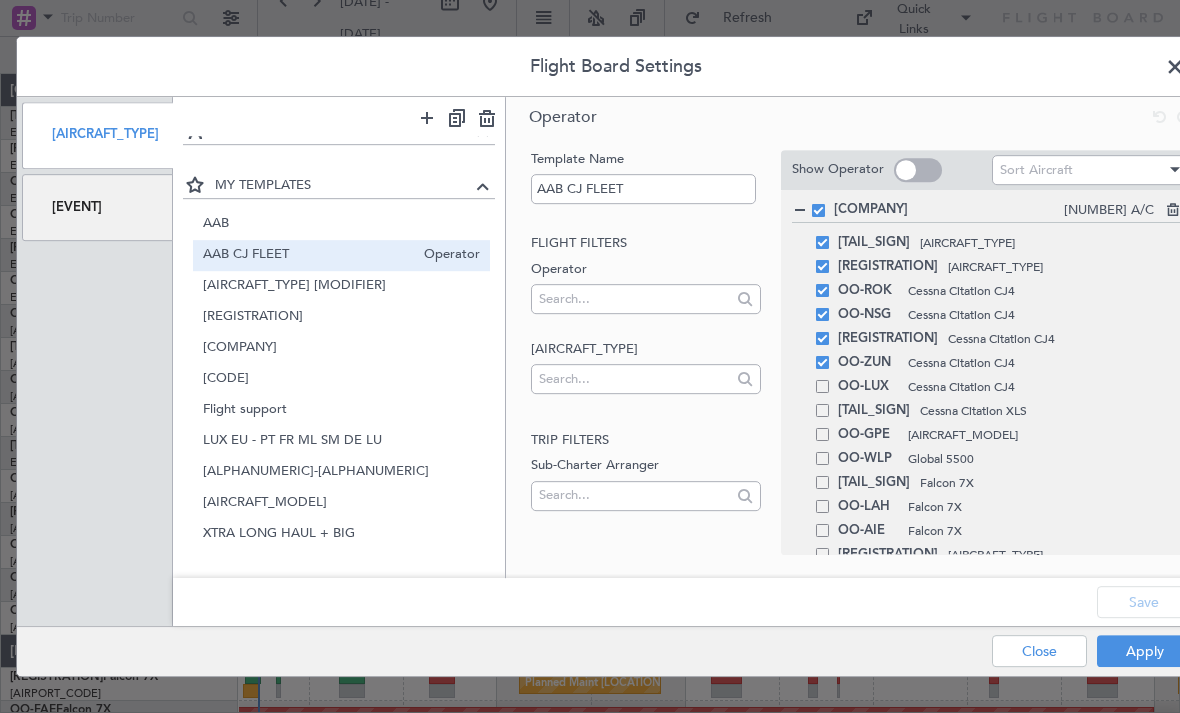scroll, scrollTop: 15, scrollLeft: 0, axis: vertical 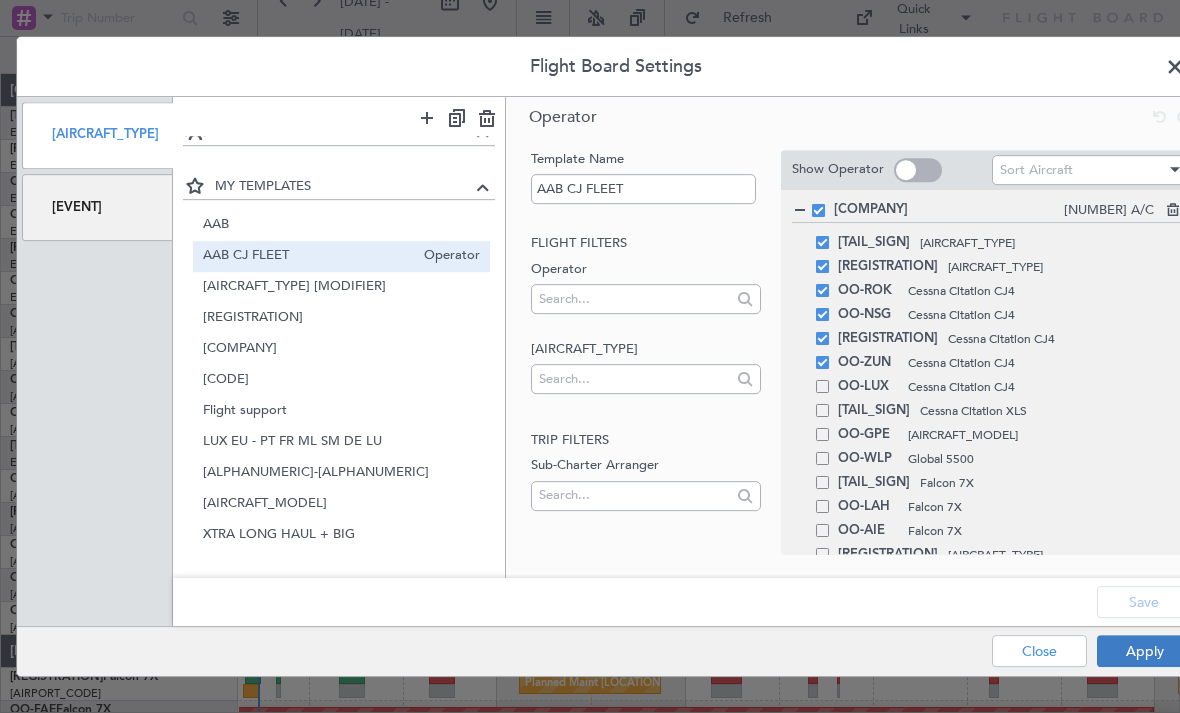 click on "Apply" at bounding box center (1144, 651) 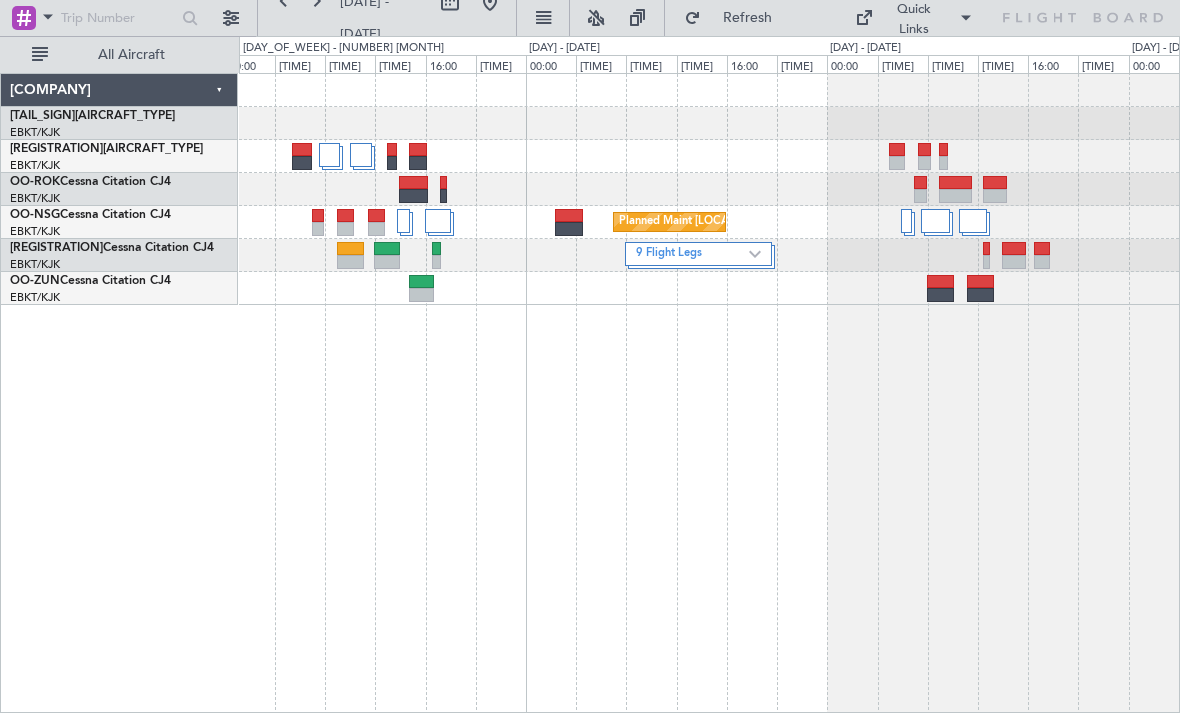 click on "Planned Maint [CITY]-[CITY]
No Crew [CITY]-[CITY]
9 Flight Legs" at bounding box center [709, 189] 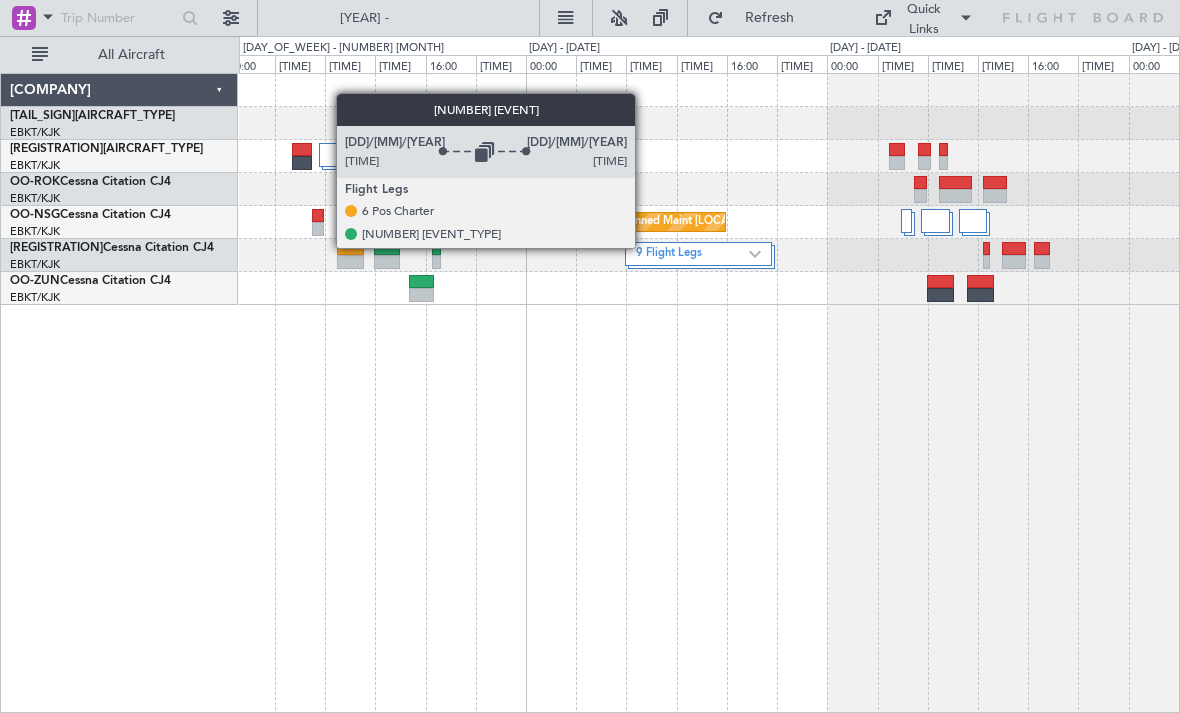 click on "9 Flight Legs" at bounding box center (692, 254) 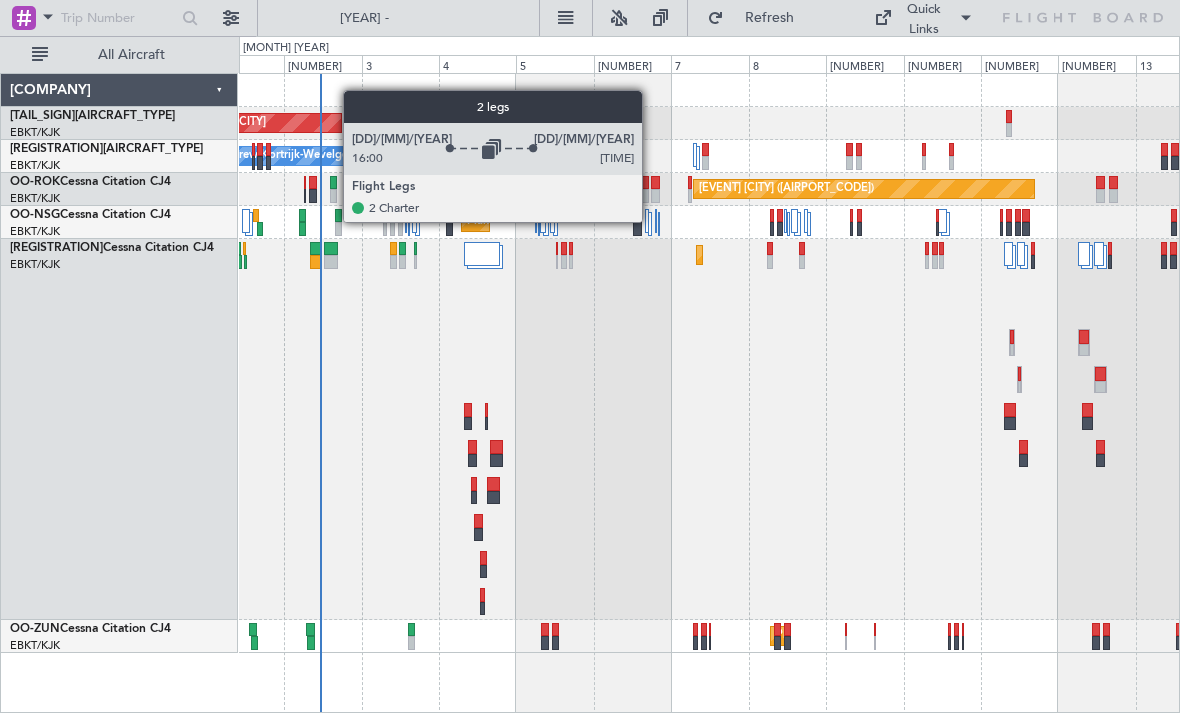click at bounding box center (409, 224) 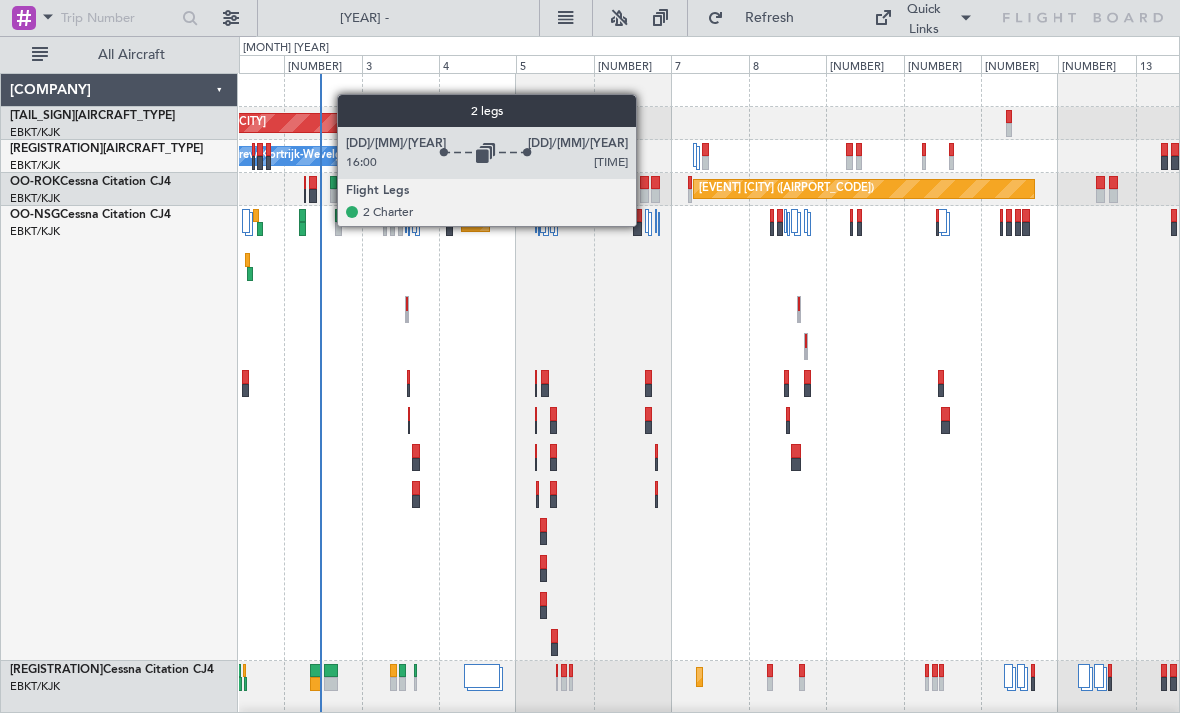 click on "Planned Maint [LOCATION]" at bounding box center [709, 433] 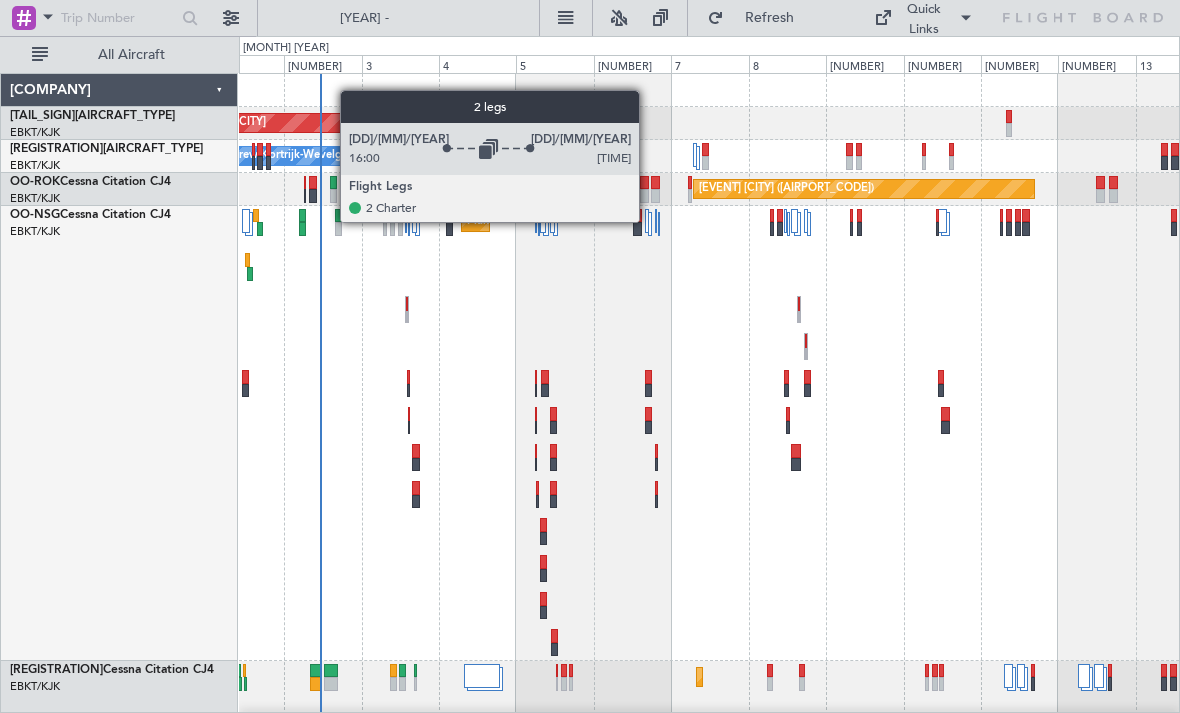click at bounding box center (246, 221) 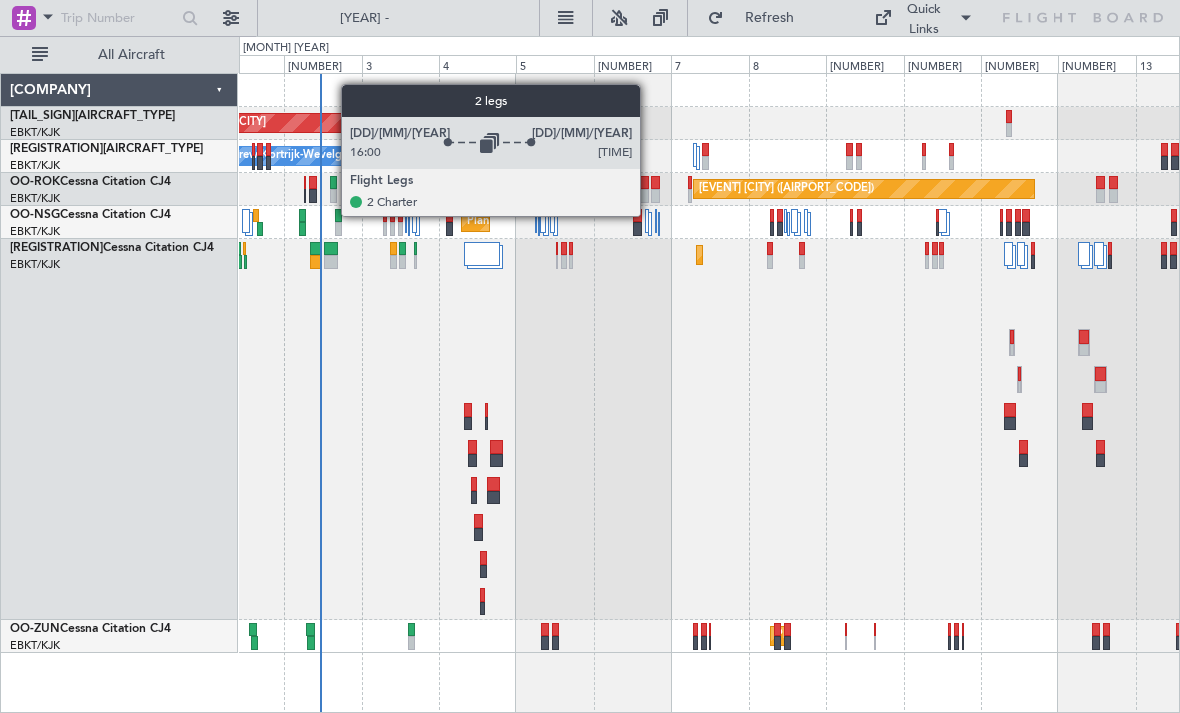 click at bounding box center (246, 221) 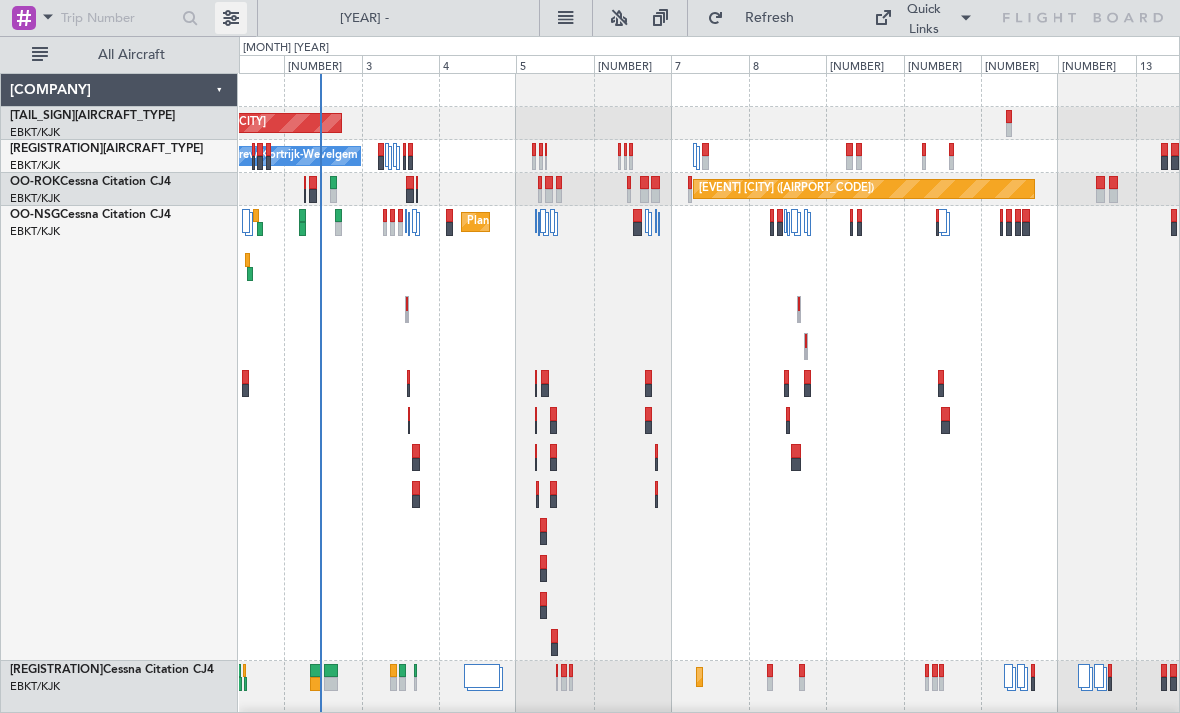 click at bounding box center [231, 18] 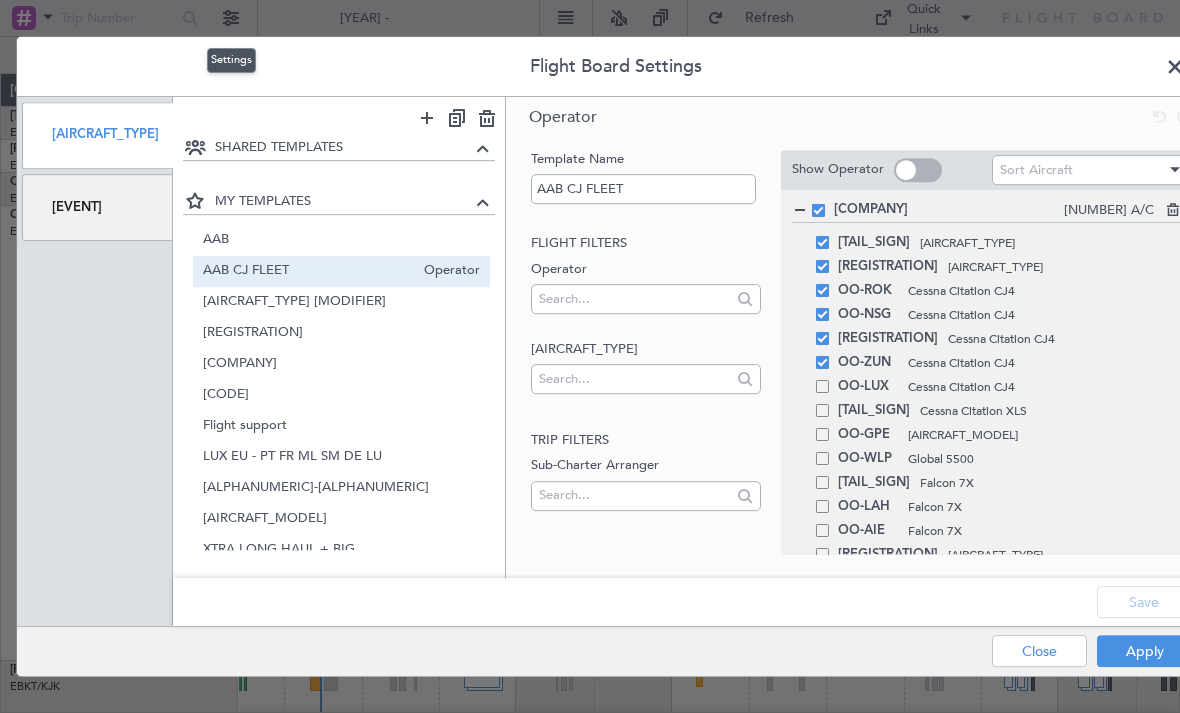 click on "[EVENT]" at bounding box center (97, 207) 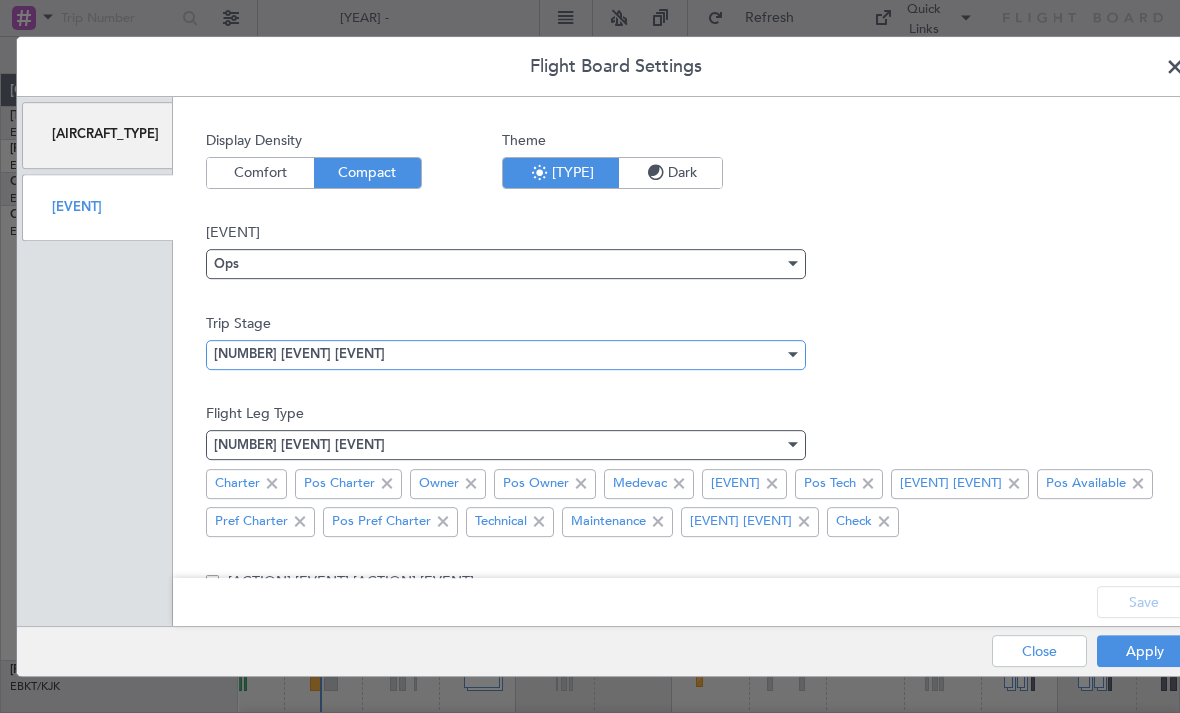 click on "[NUMBER] [EVENT] [EVENT]" at bounding box center (299, 355) 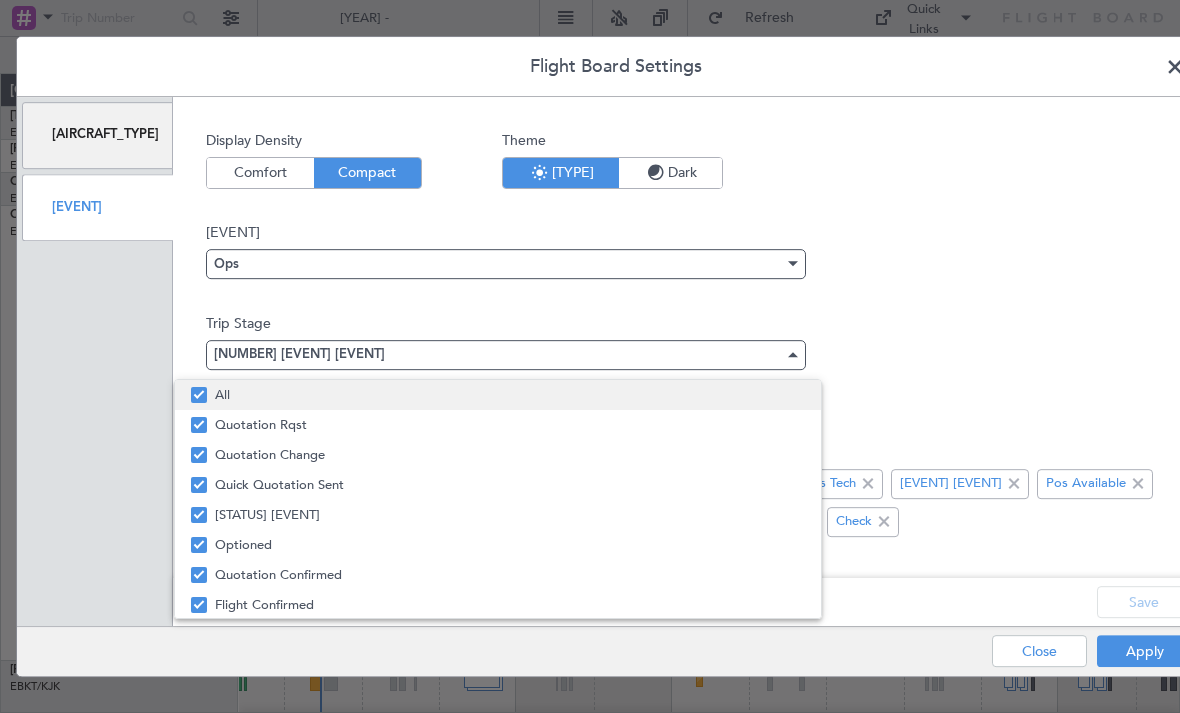 click at bounding box center [199, 395] 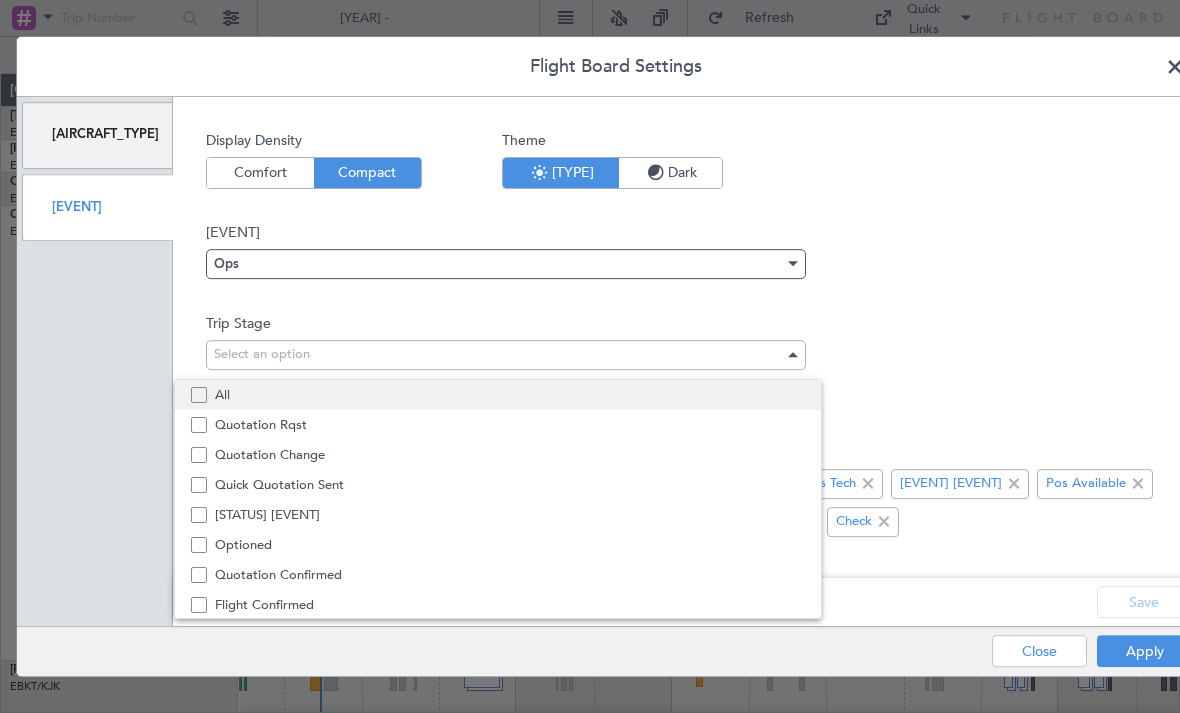 click at bounding box center [199, 395] 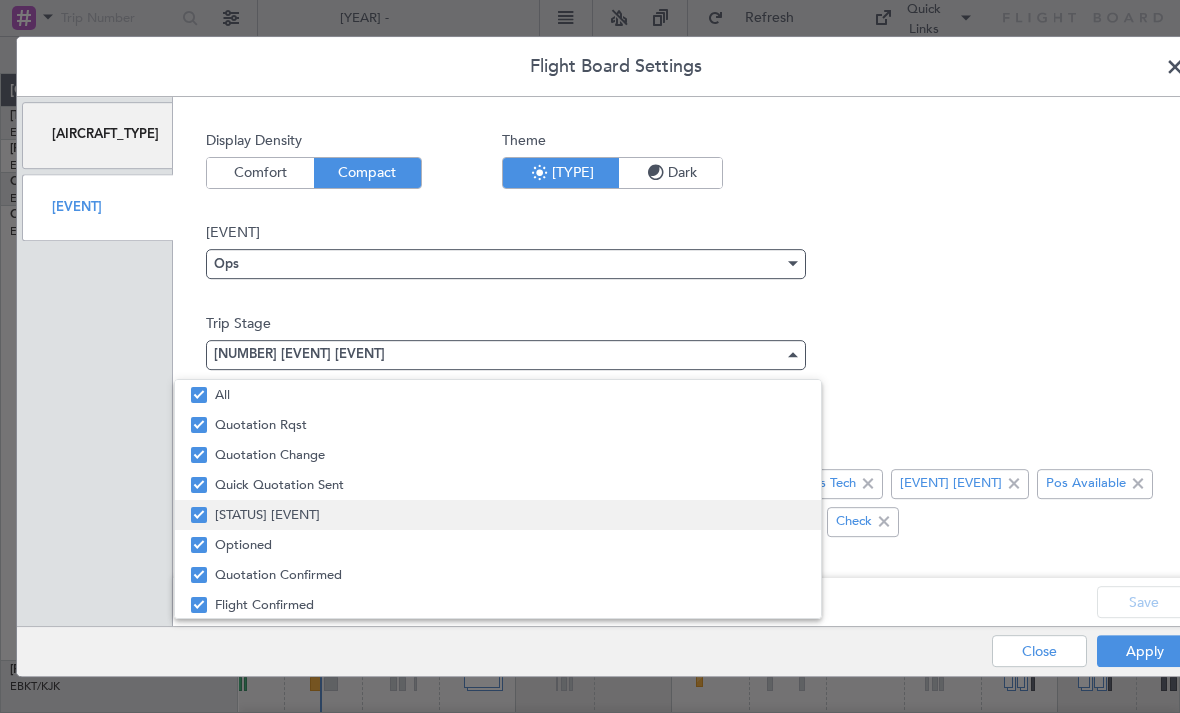 click on "[STATUS] [EVENT]" at bounding box center [498, 515] 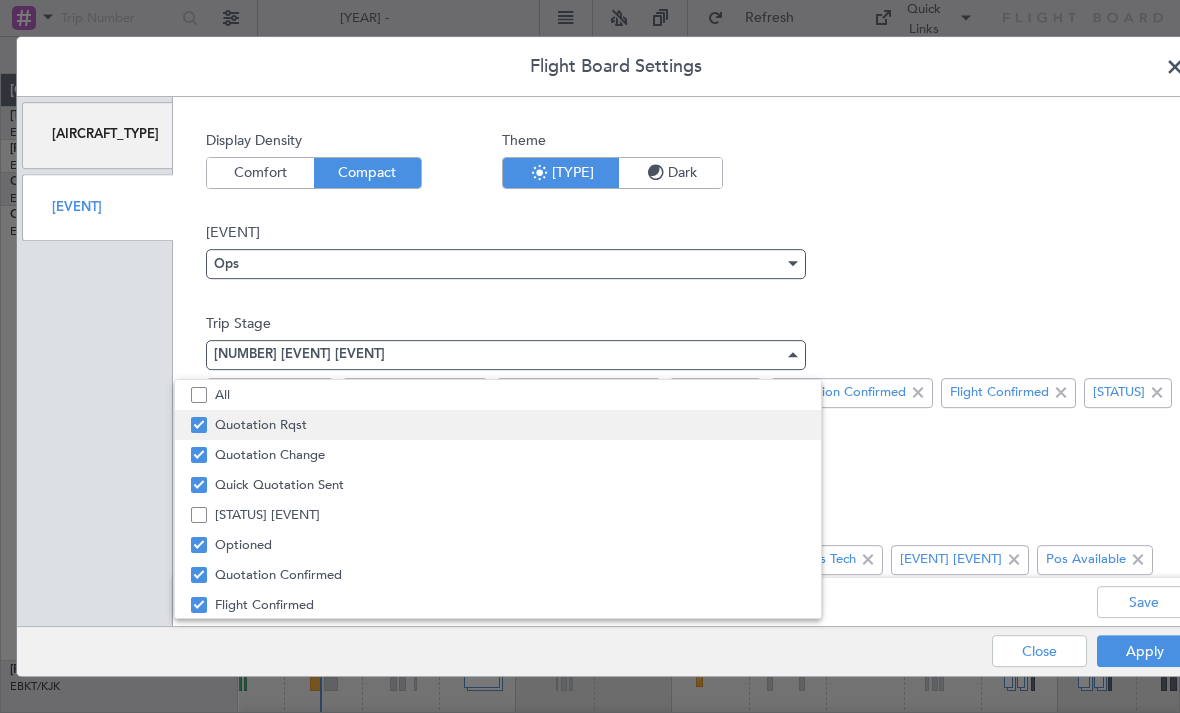 click on "Quotation Rqst" at bounding box center (498, 425) 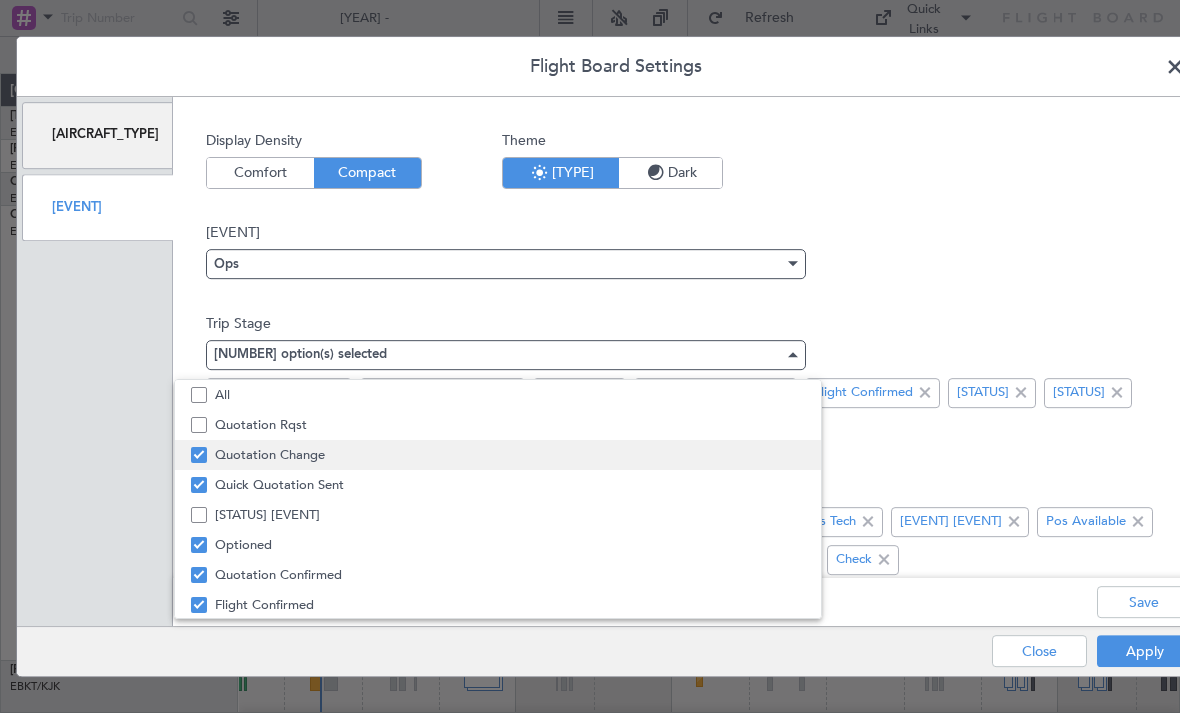 click at bounding box center [199, 455] 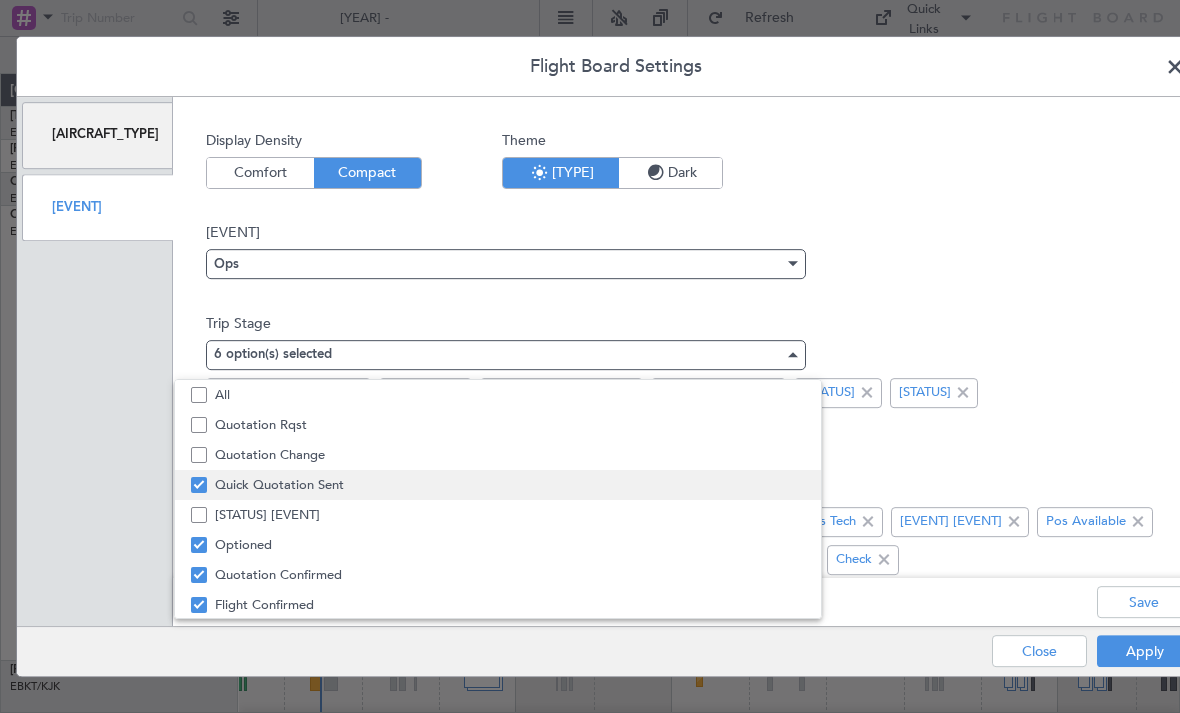 click at bounding box center (199, 485) 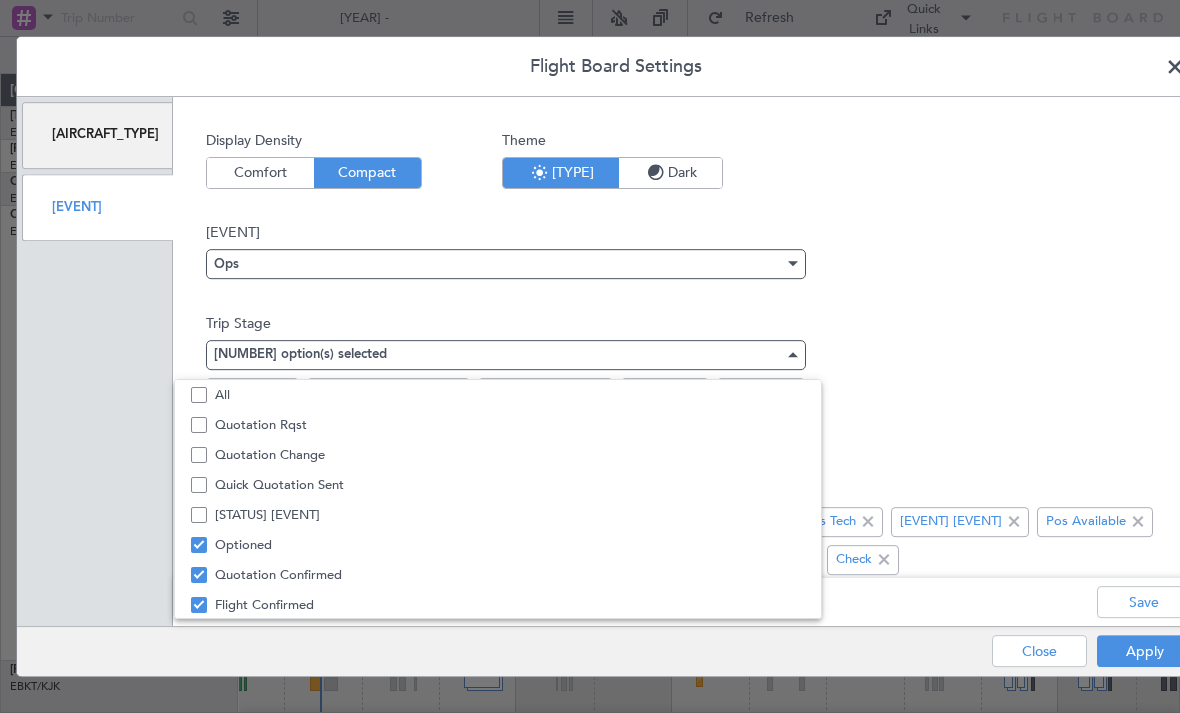 click at bounding box center [590, 356] 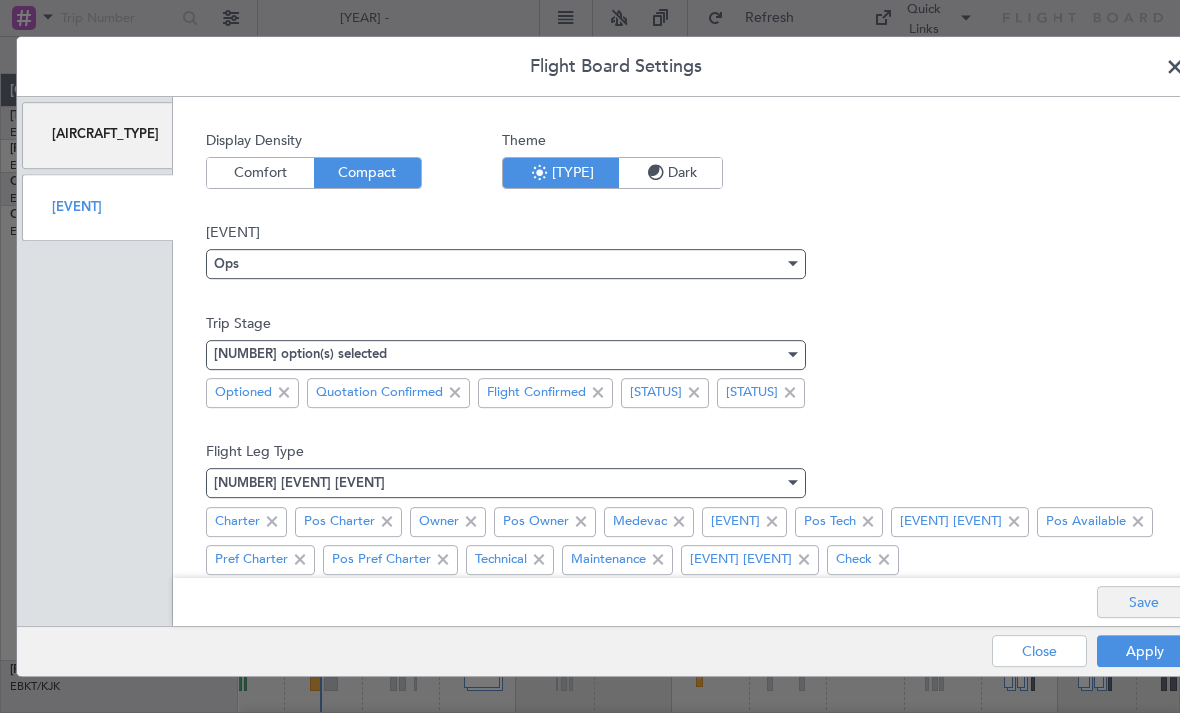 click on "Save" at bounding box center (1144, 602) 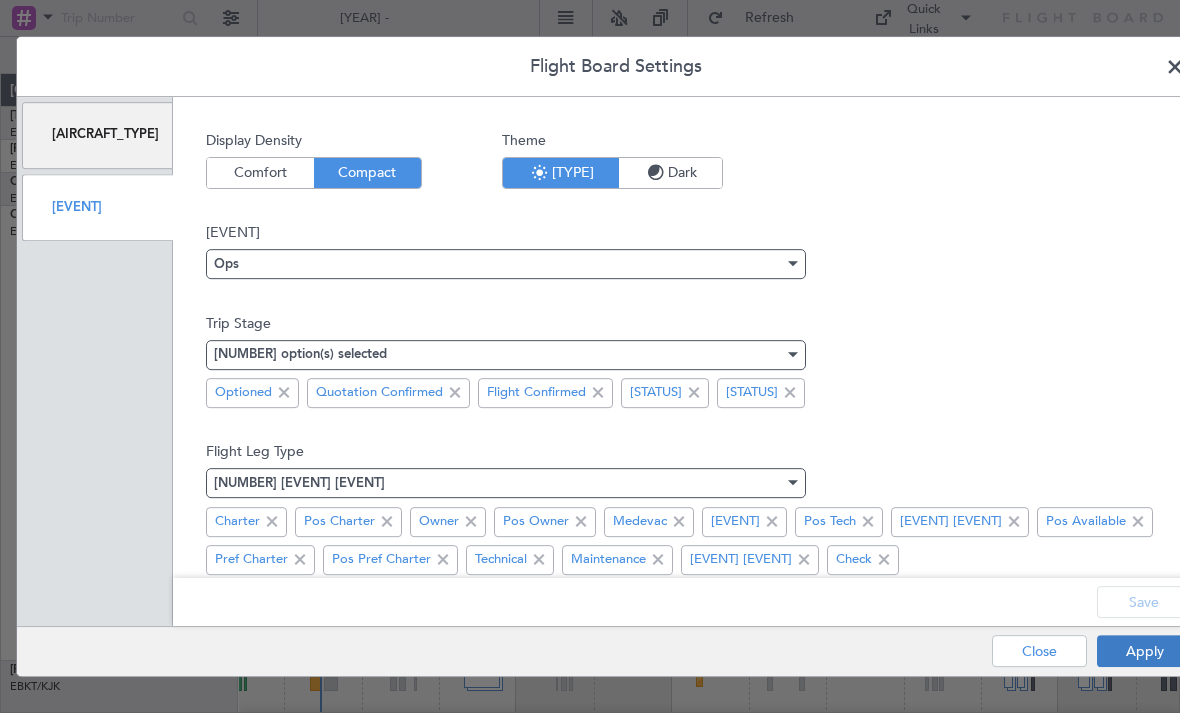click on "Apply" at bounding box center (1144, 651) 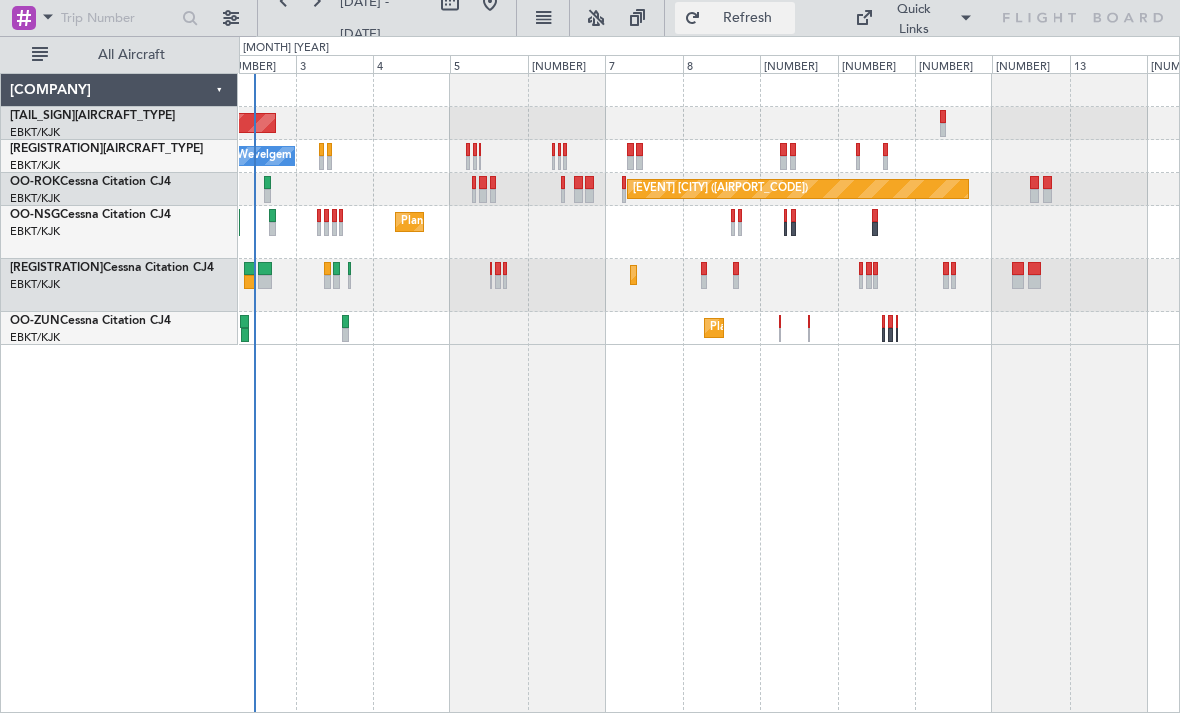 click on "Refresh" at bounding box center [747, 18] 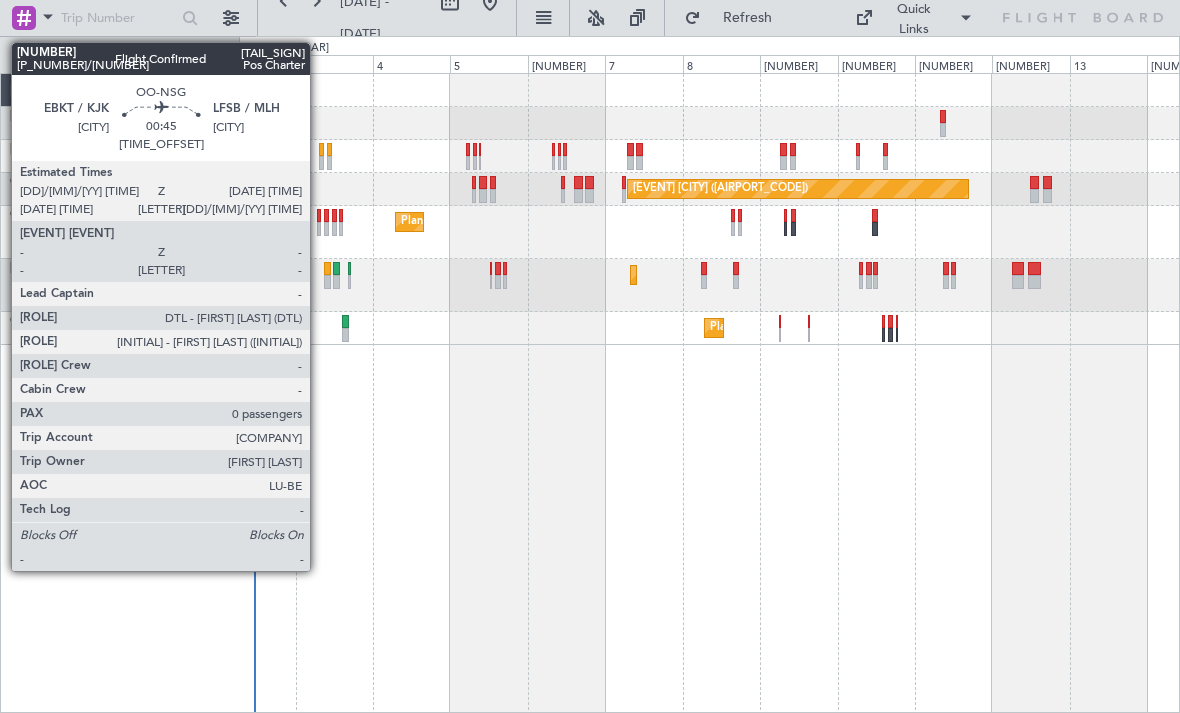 click at bounding box center [318, 216] 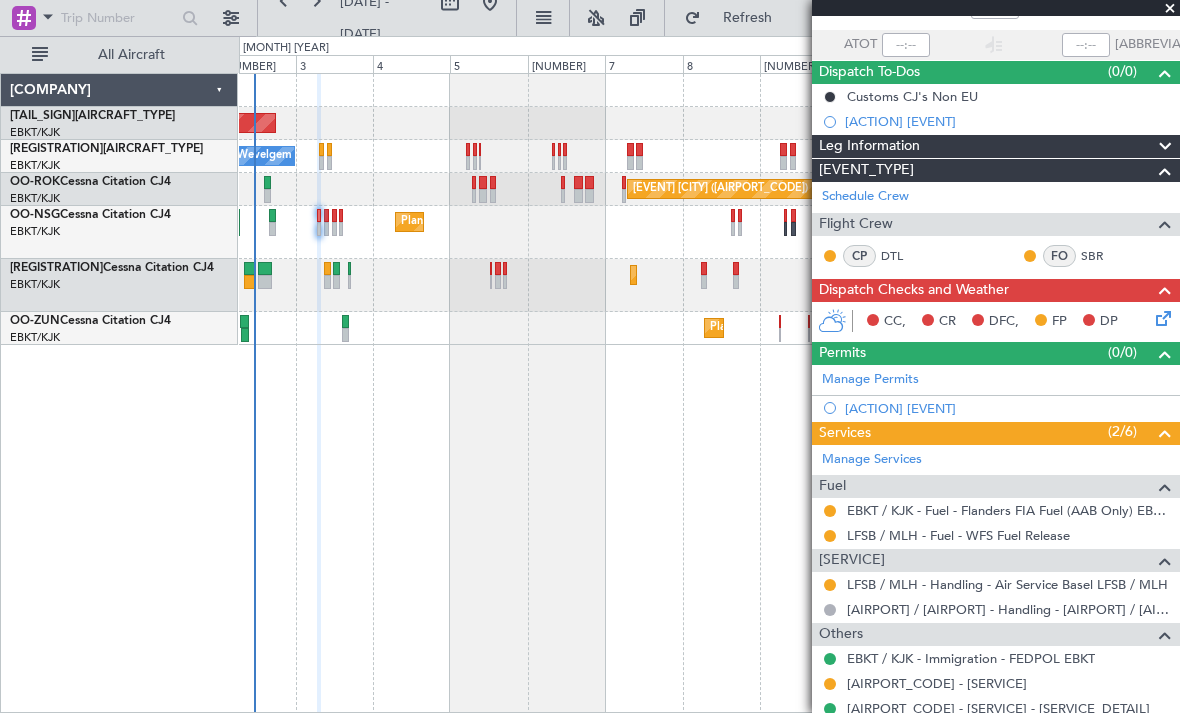 scroll, scrollTop: 133, scrollLeft: 0, axis: vertical 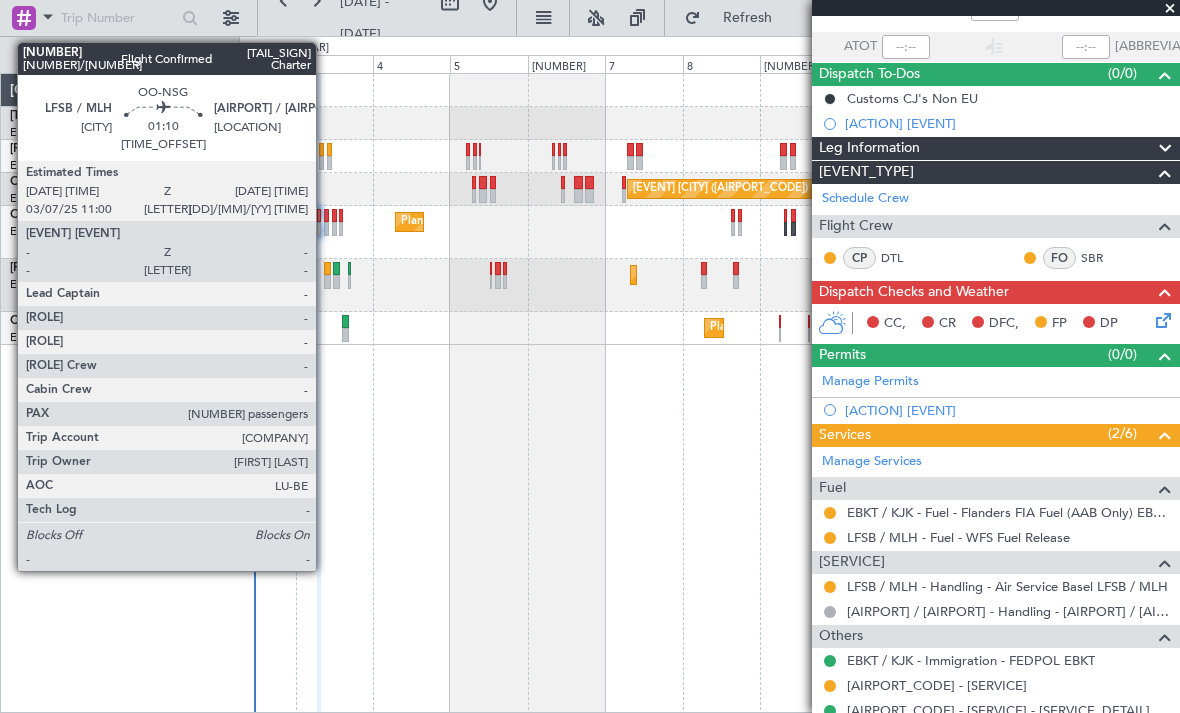 click at bounding box center (272, 229) 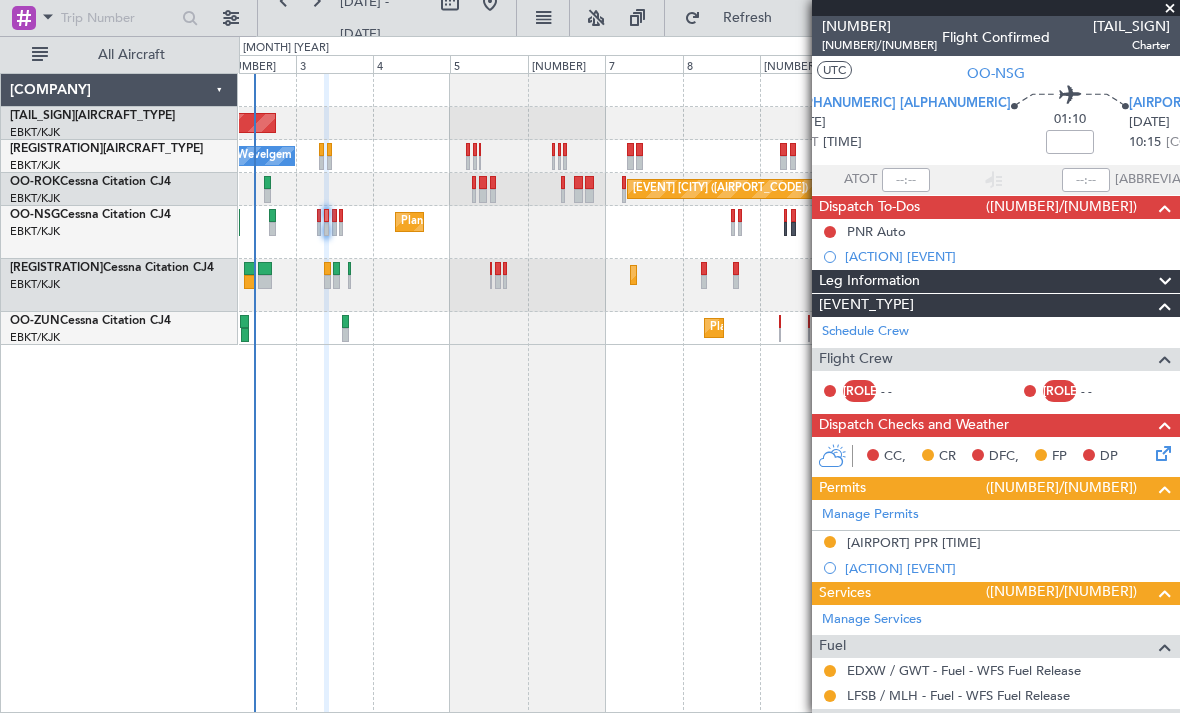 scroll, scrollTop: 0, scrollLeft: 0, axis: both 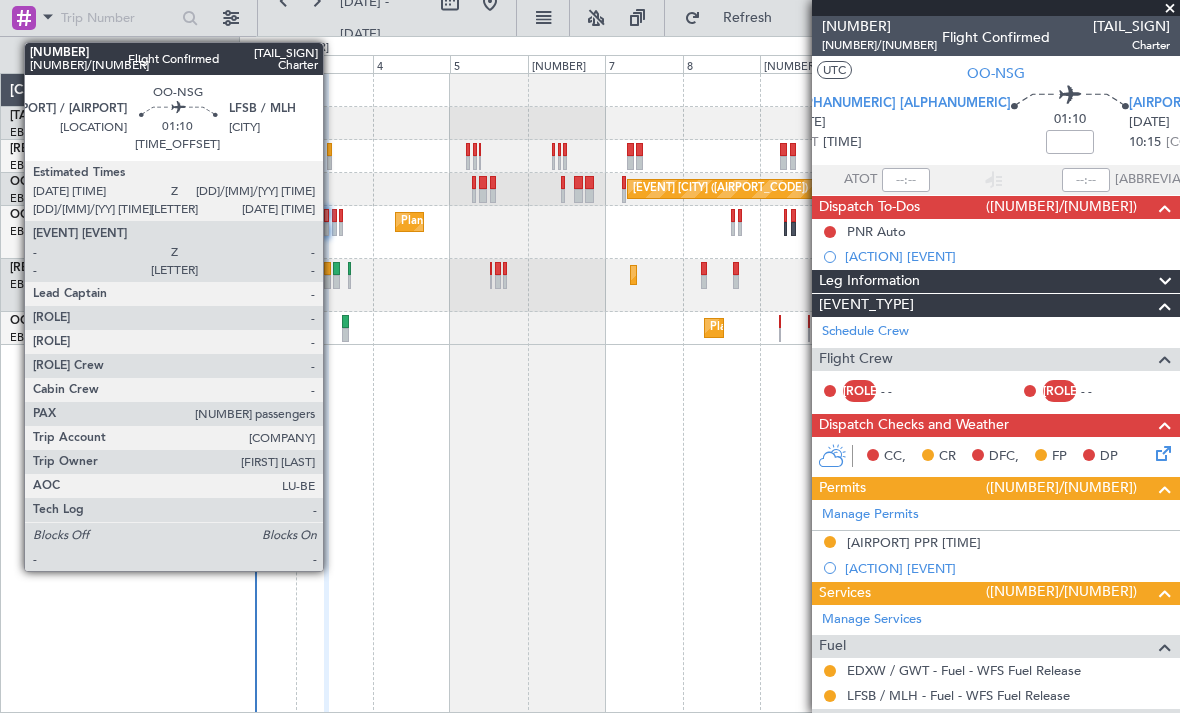 click at bounding box center [272, 229] 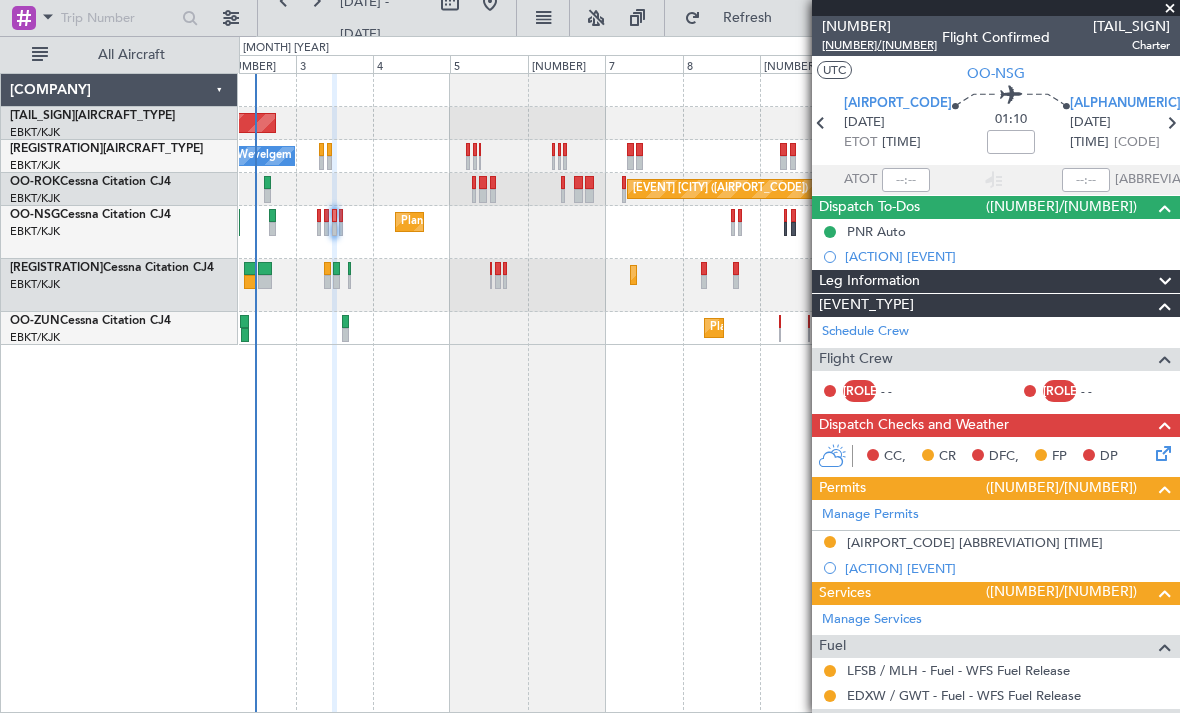 click on "[NUMBER]/[NUMBER]" at bounding box center [879, 45] 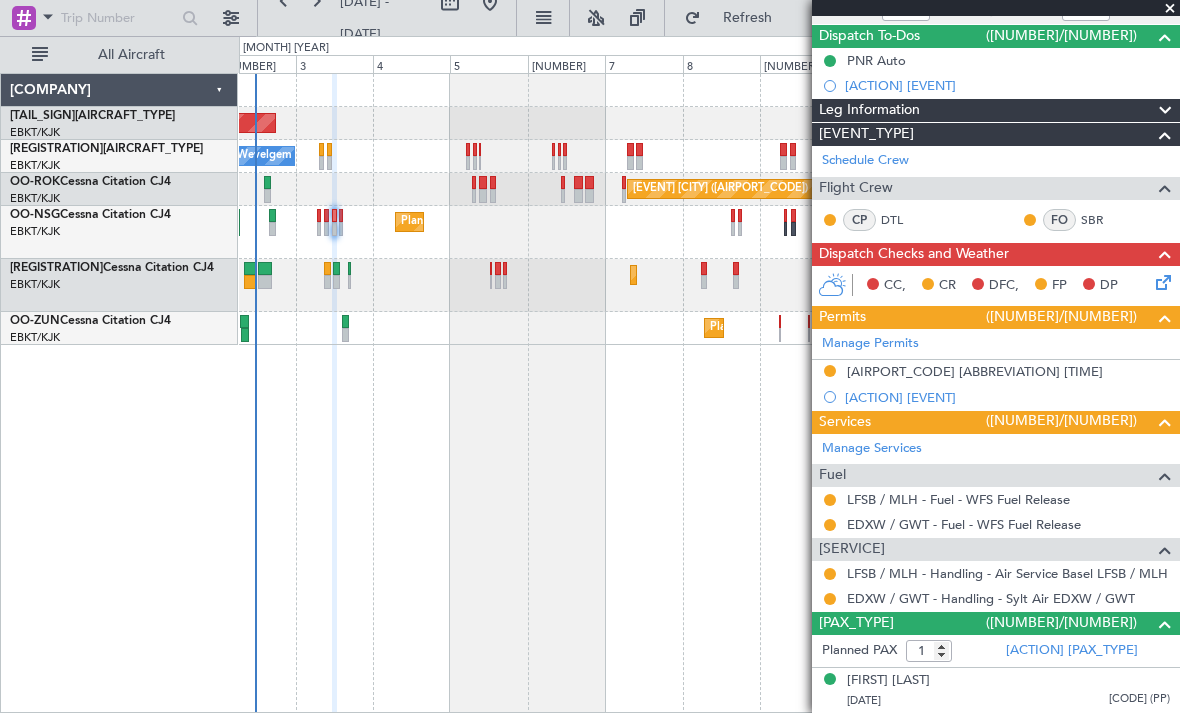scroll, scrollTop: 103, scrollLeft: 0, axis: vertical 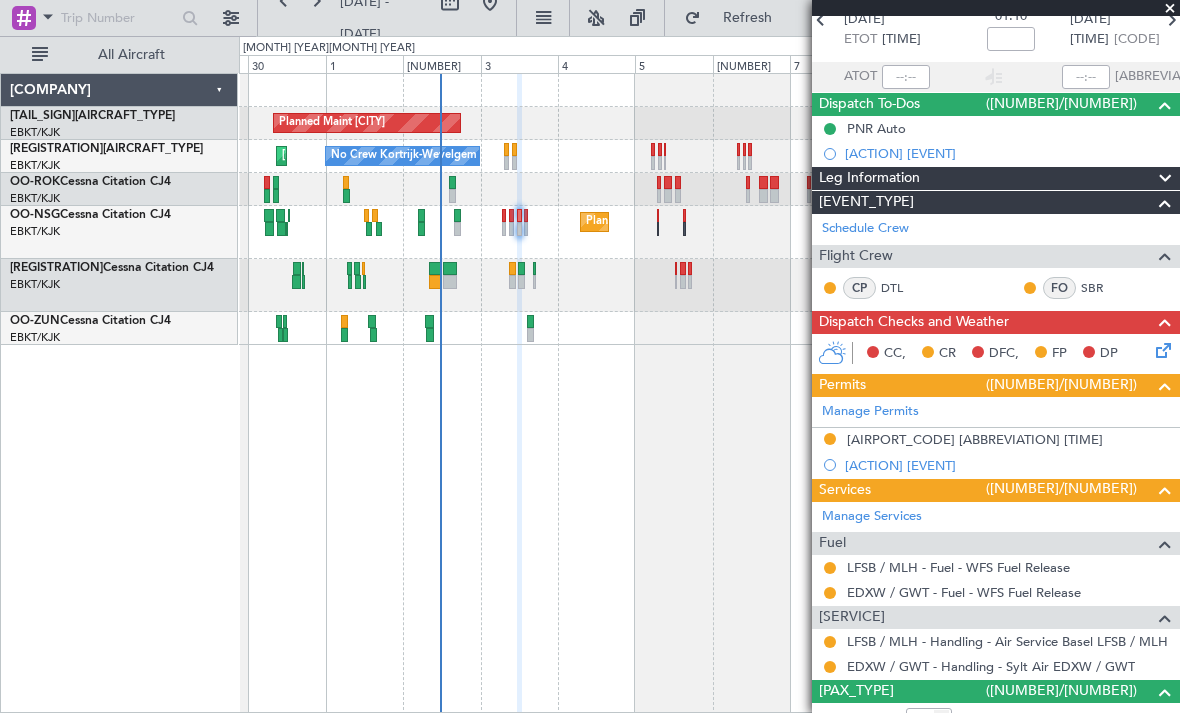 click on "Planned Maint Kortrijk-Wevelgem
No Crew Kortrijk-Wevelgem
Unplanned Maint Kortrijk-Wevelgem
Planned Maint Paris (Le Bourget)
Planned Maint Brussels (Brussels National)
Planned Maint Kortrijk-Wevelgem
Planned Maint Kortrijk-Wevelgem" at bounding box center [709, 393] 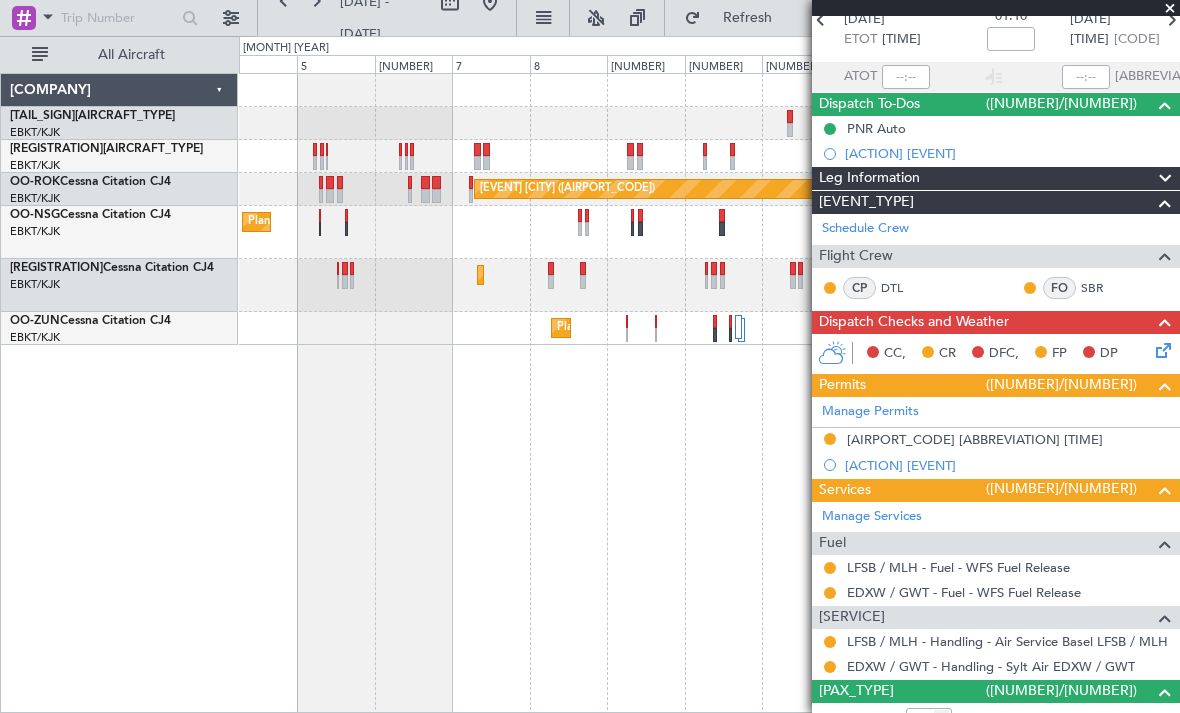 click on "[EVENT] [CITY]
[EVENT] [CITY]
[EVENT] [CITY]
[EVENT] [CITY]
[EVENT] [CITY]
[EVENT] [CITY]" at bounding box center [709, 393] 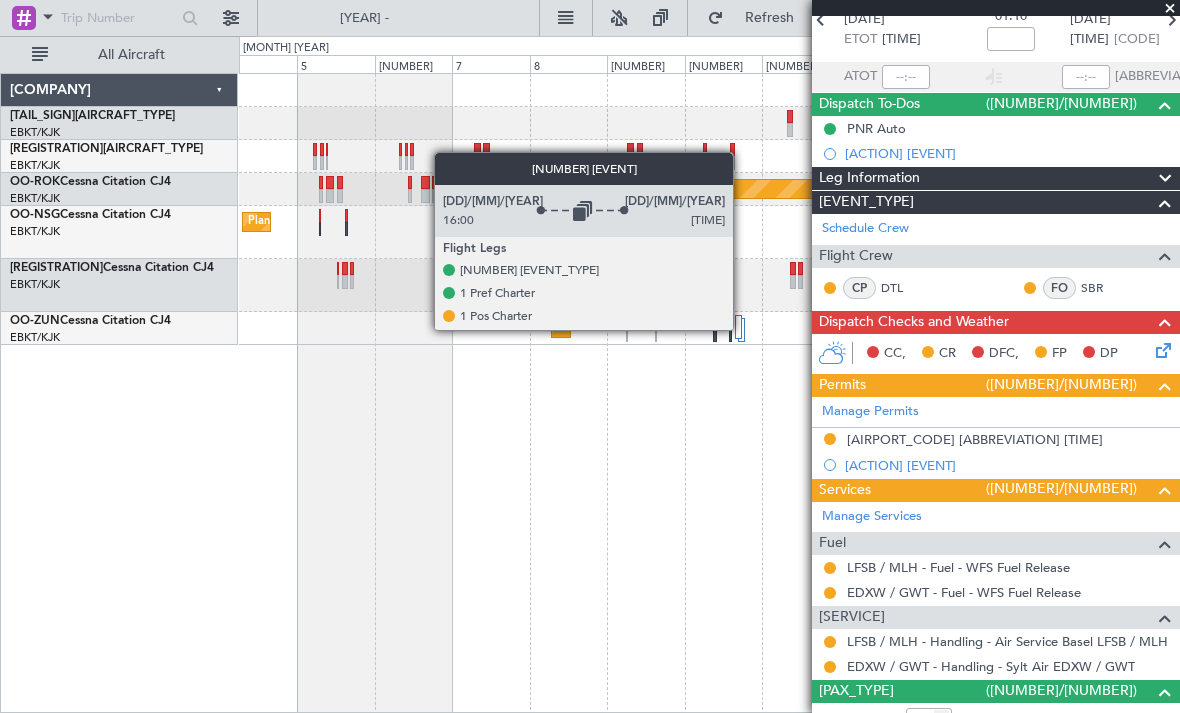 click at bounding box center (738, 327) 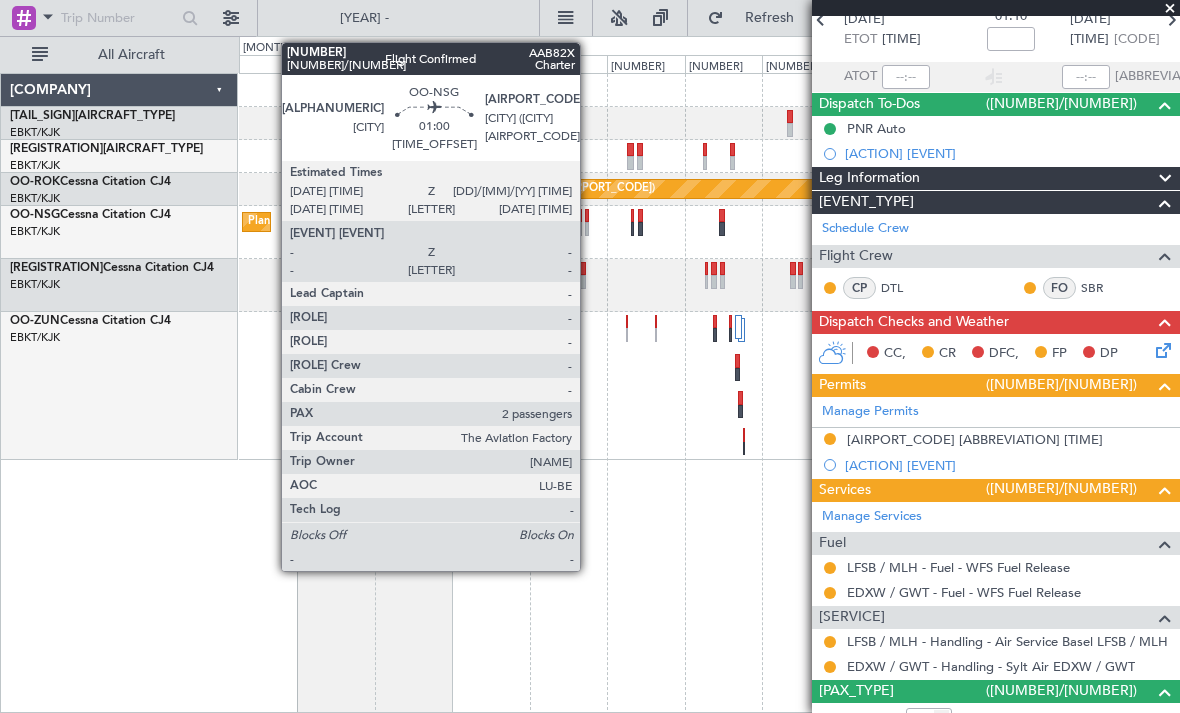 click at bounding box center [580, 216] 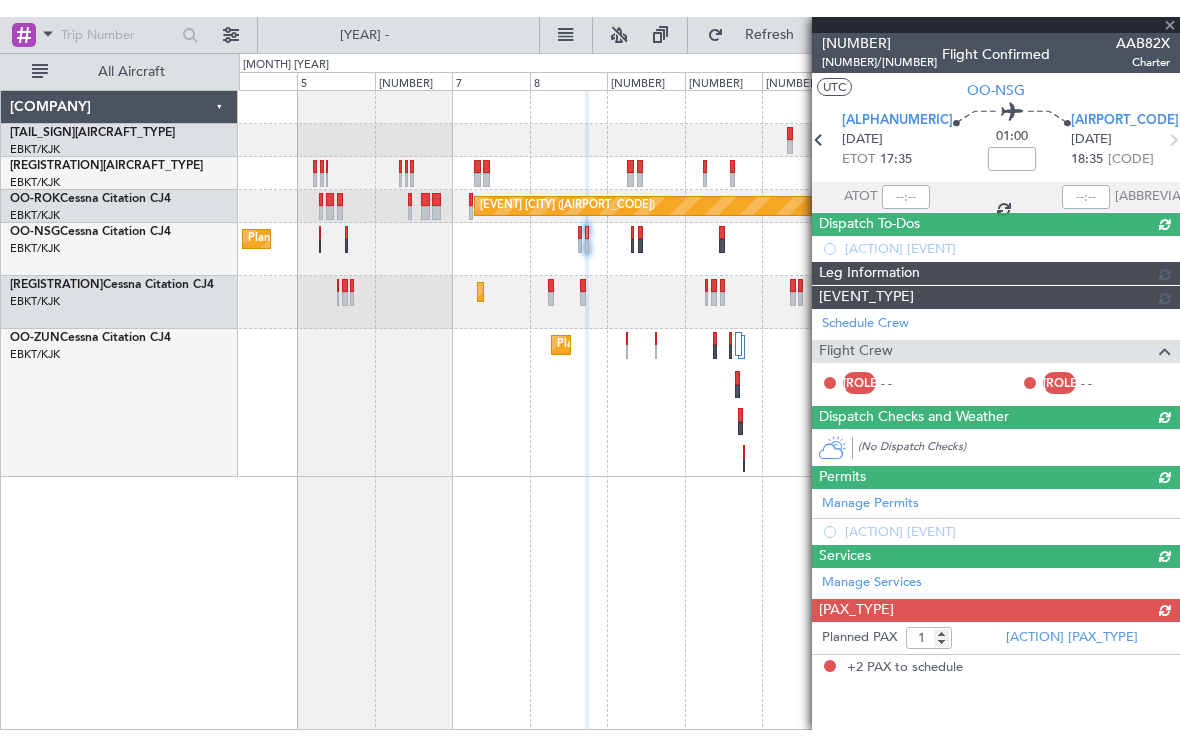 scroll, scrollTop: 0, scrollLeft: 0, axis: both 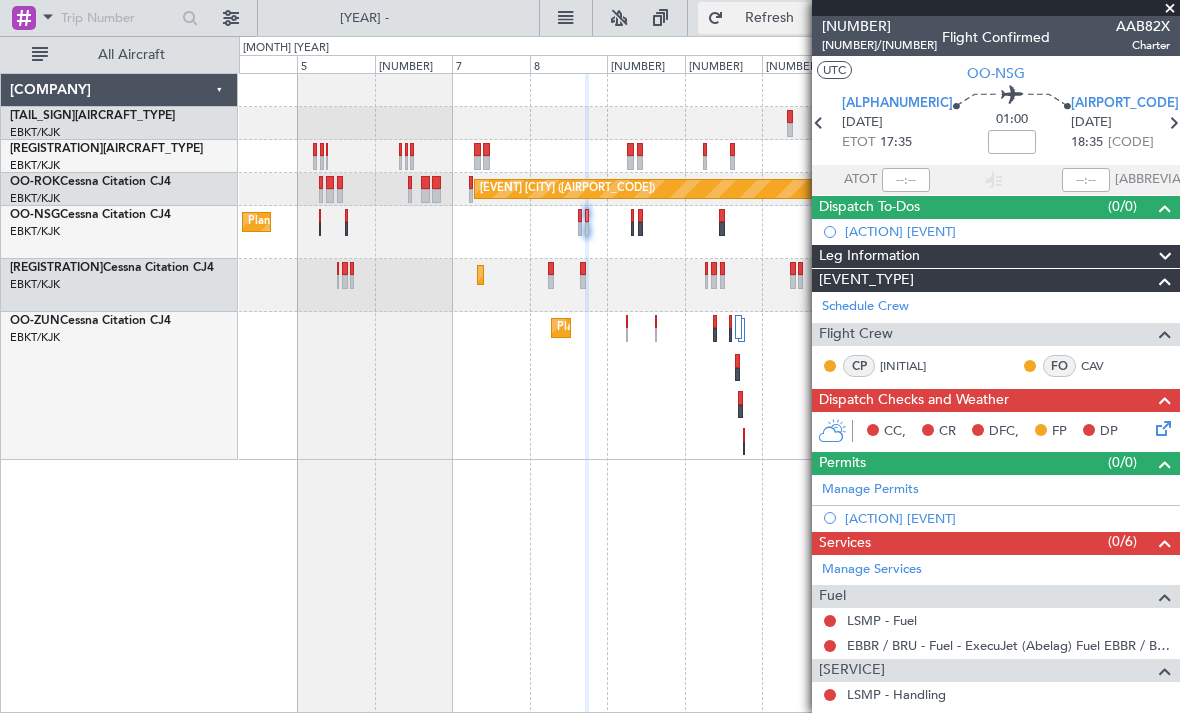 click on "Refresh" at bounding box center [770, 18] 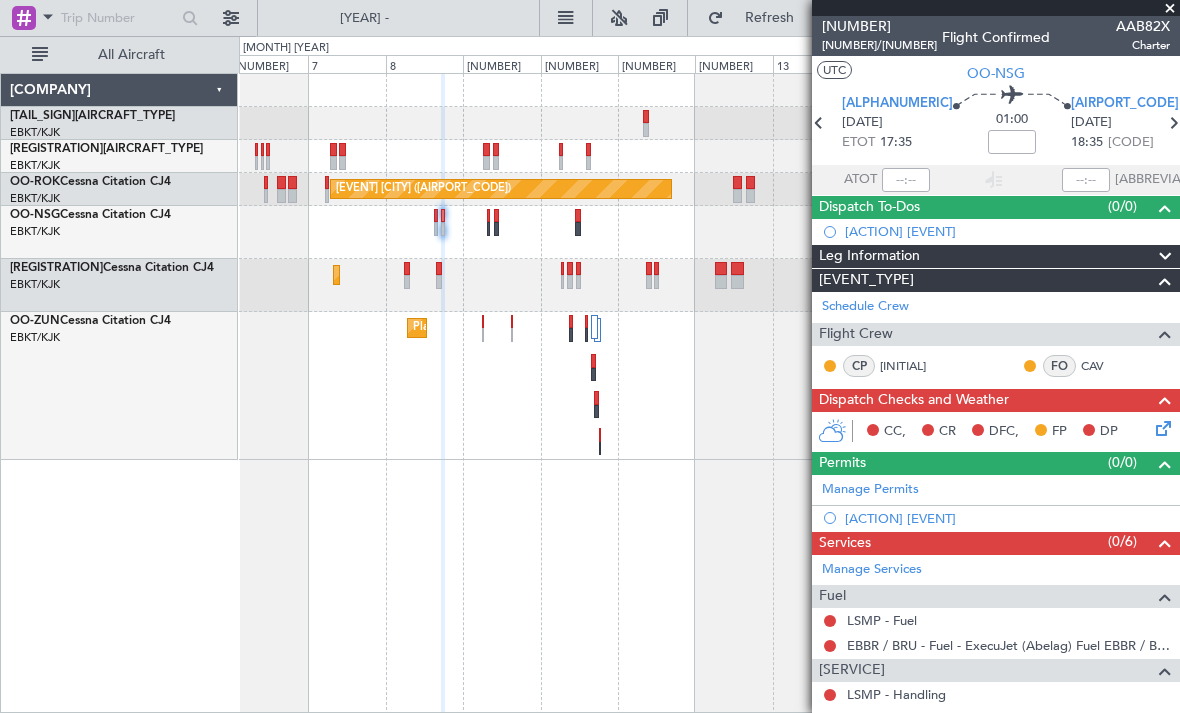 click on "Planned Maint [LOCATION]
Planned Maint [LOCATION]
Planned Maint [LOCATION]
Planned Maint [LOCATION]" at bounding box center (709, 393) 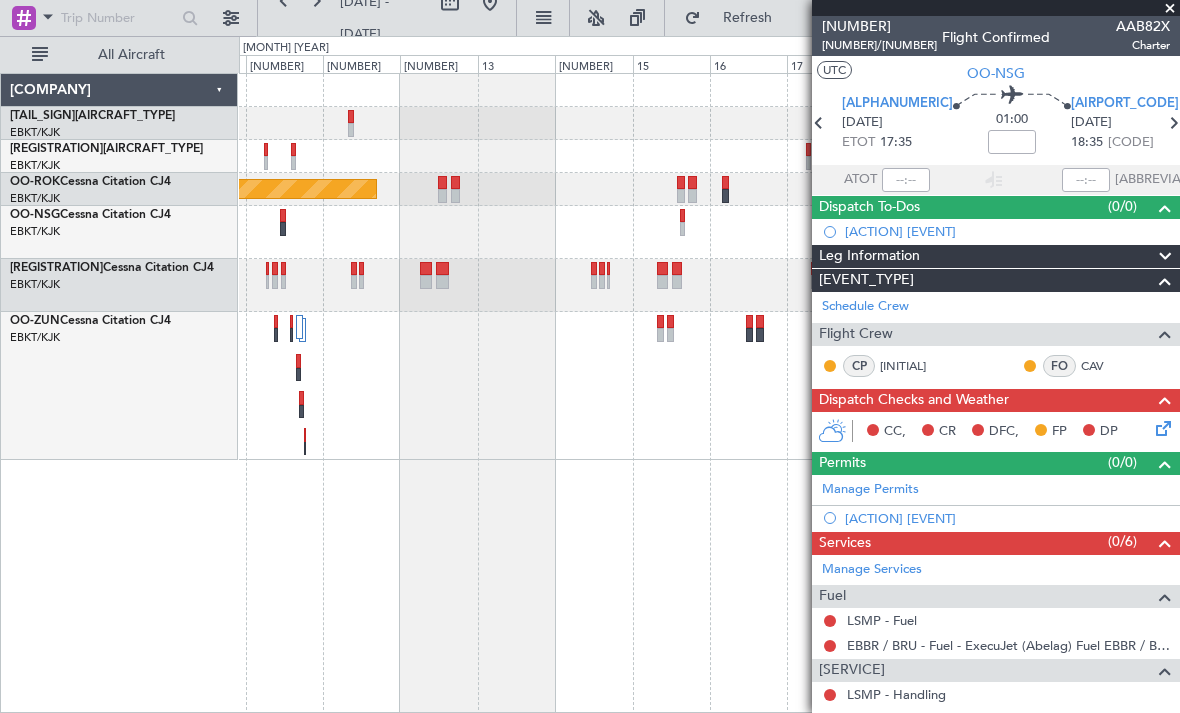 click on "Planned Maint [CITY]" at bounding box center (709, 386) 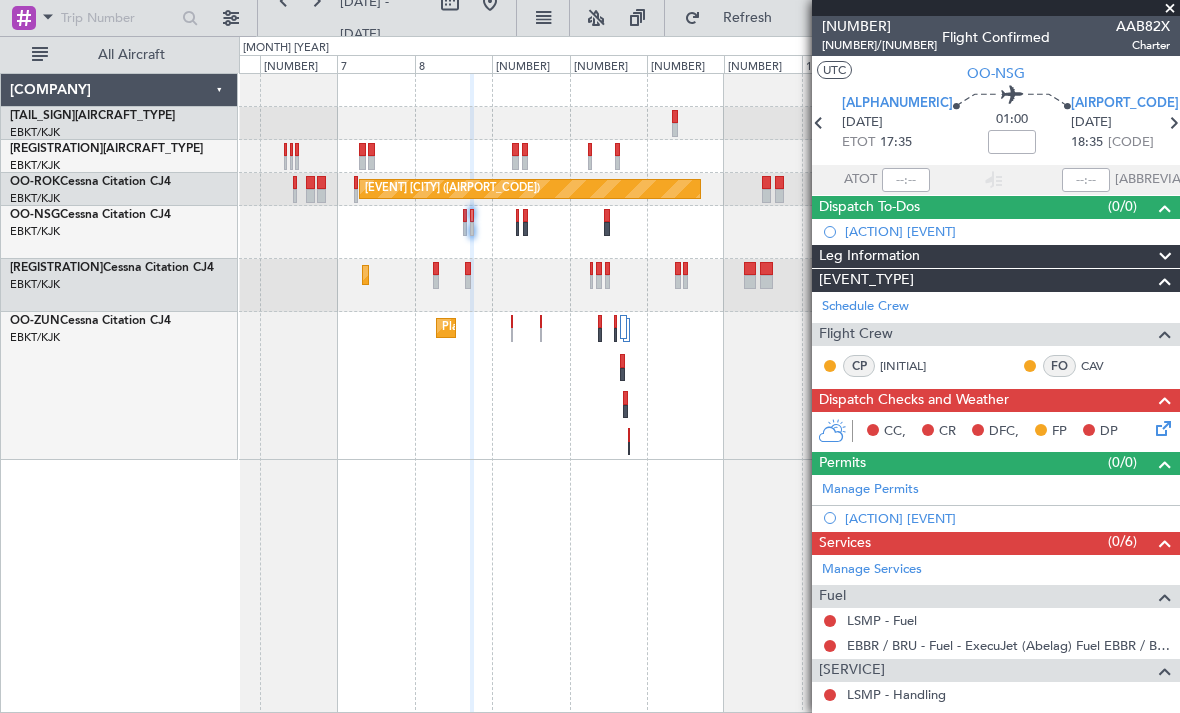 click on "Planned Maint Kortrijk-Wevelgem
No Crew Kortrijk-Wevelgem
Planned Maint Paris (Le Bourget)
Planned Maint Brussels (Brussels National)
Planned Maint Kortrijk-Wevelgem
Planned Maint Kortrijk-Wevelgem" at bounding box center (709, 267) 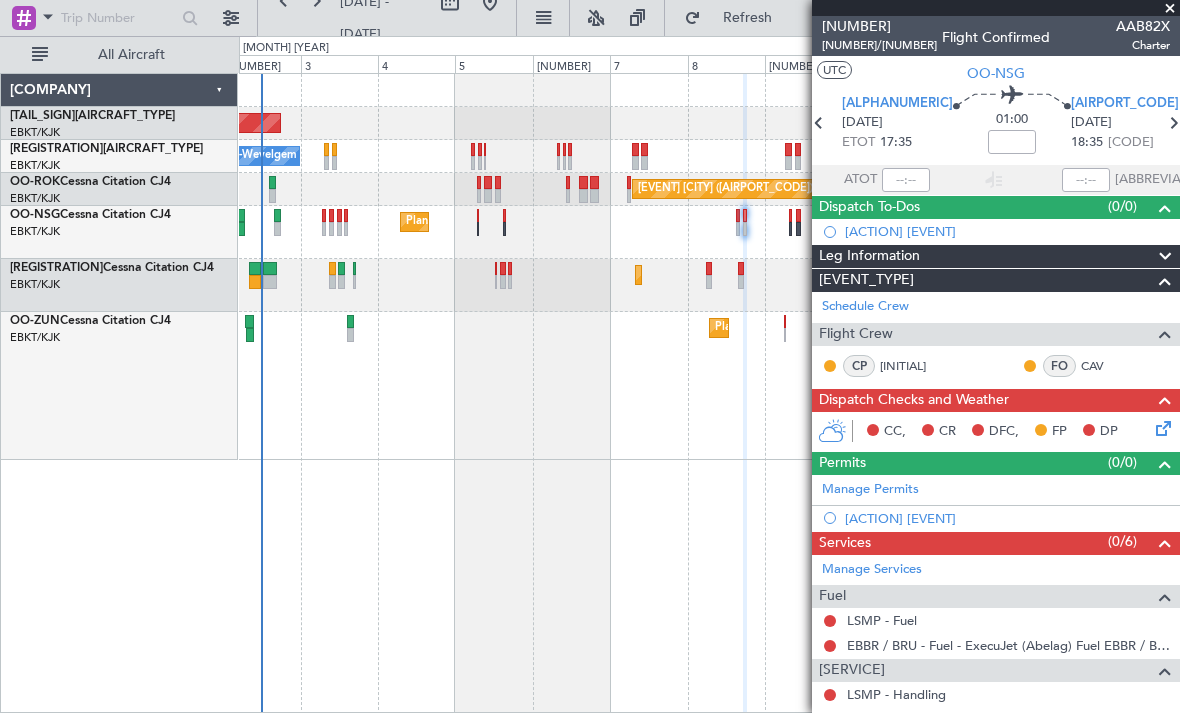 click on "Planned Maint Kortrijk-Wevelgem
No Crew Kortrijk-Wevelgem
Unplanned Maint Kortrijk-Wevelgem
Planned Maint Paris (Le Bourget)
Planned Maint Brussels (Brussels National)
Planned Maint Kortrijk-Wevelgem
Planned Maint Kortrijk-Wevelgem" at bounding box center [709, 393] 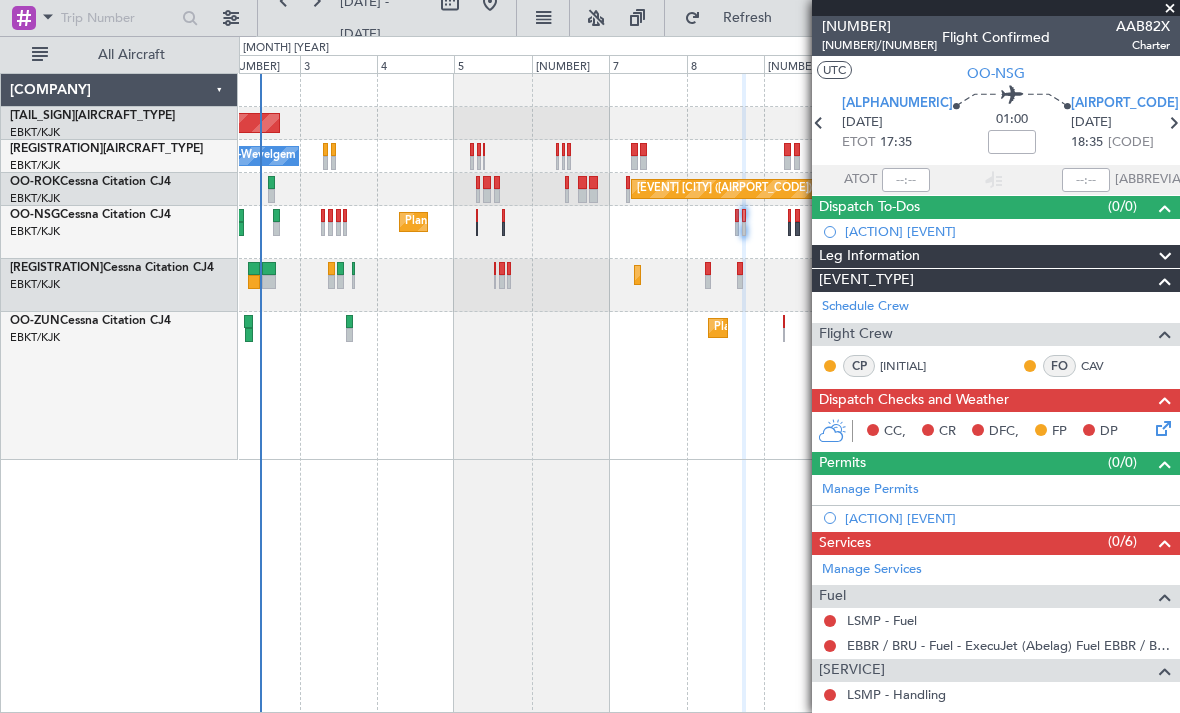 click at bounding box center [1170, 9] 